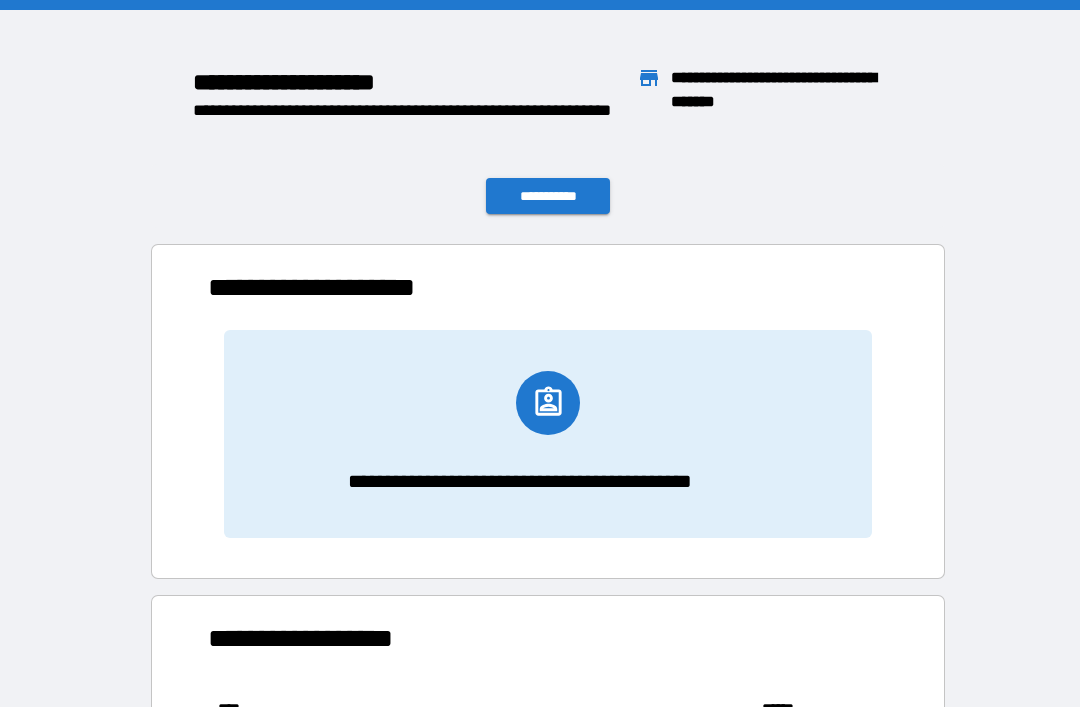 scroll, scrollTop: 0, scrollLeft: 0, axis: both 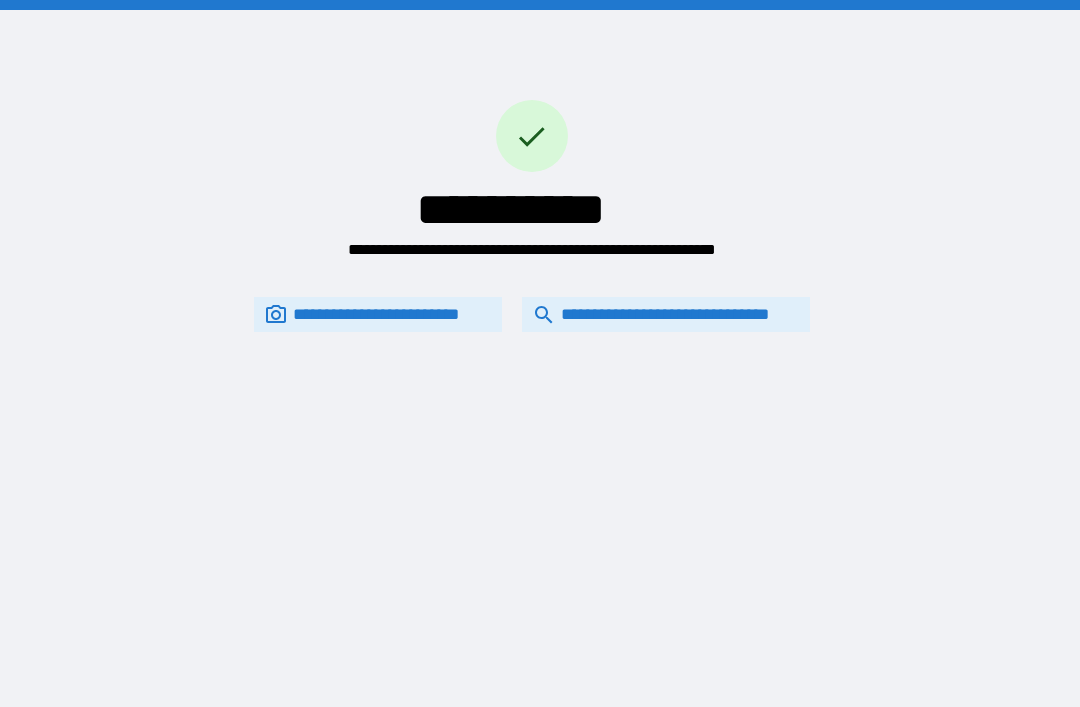 click on "**********" at bounding box center [666, 314] 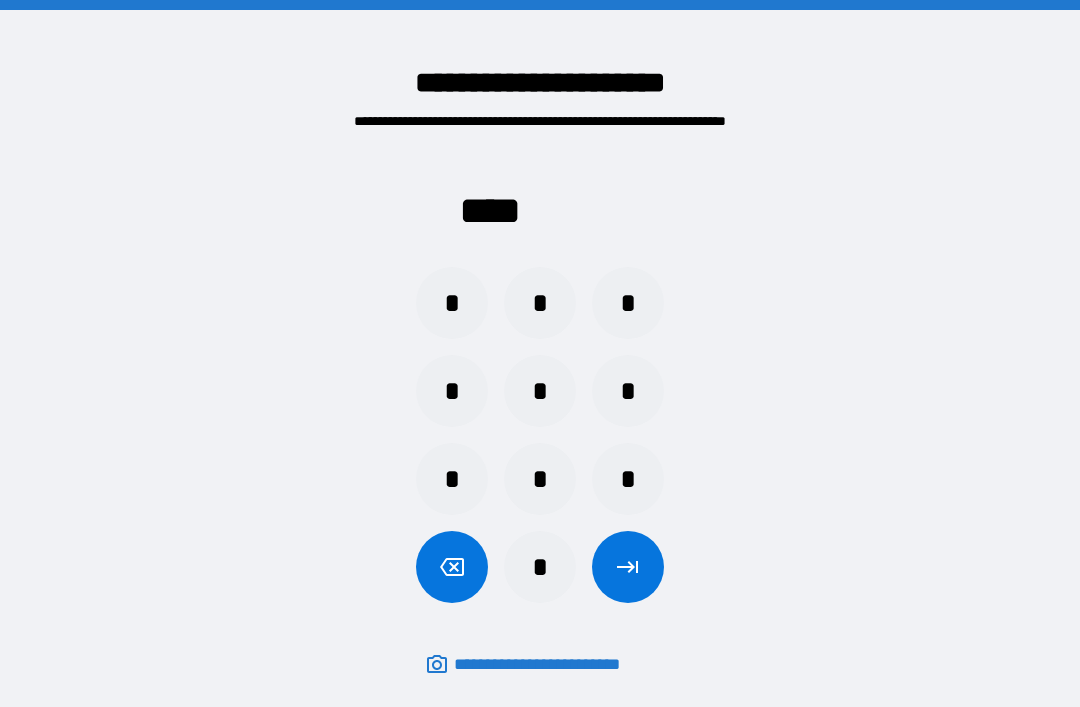 click on "*" at bounding box center [540, 303] 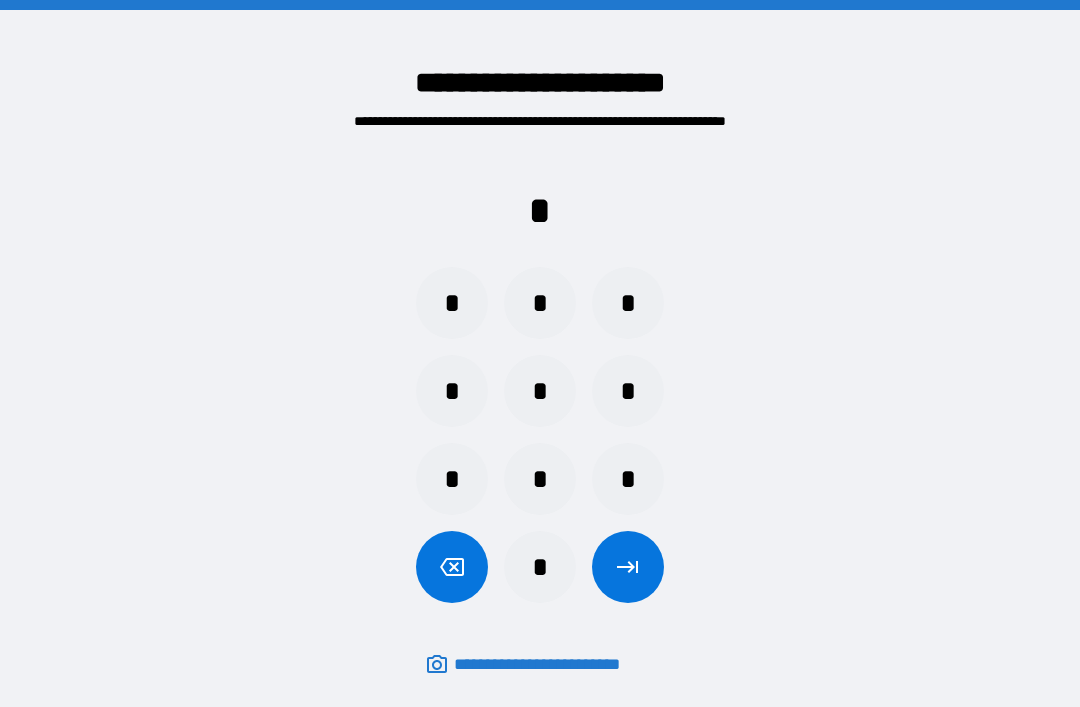 click on "*" at bounding box center [628, 479] 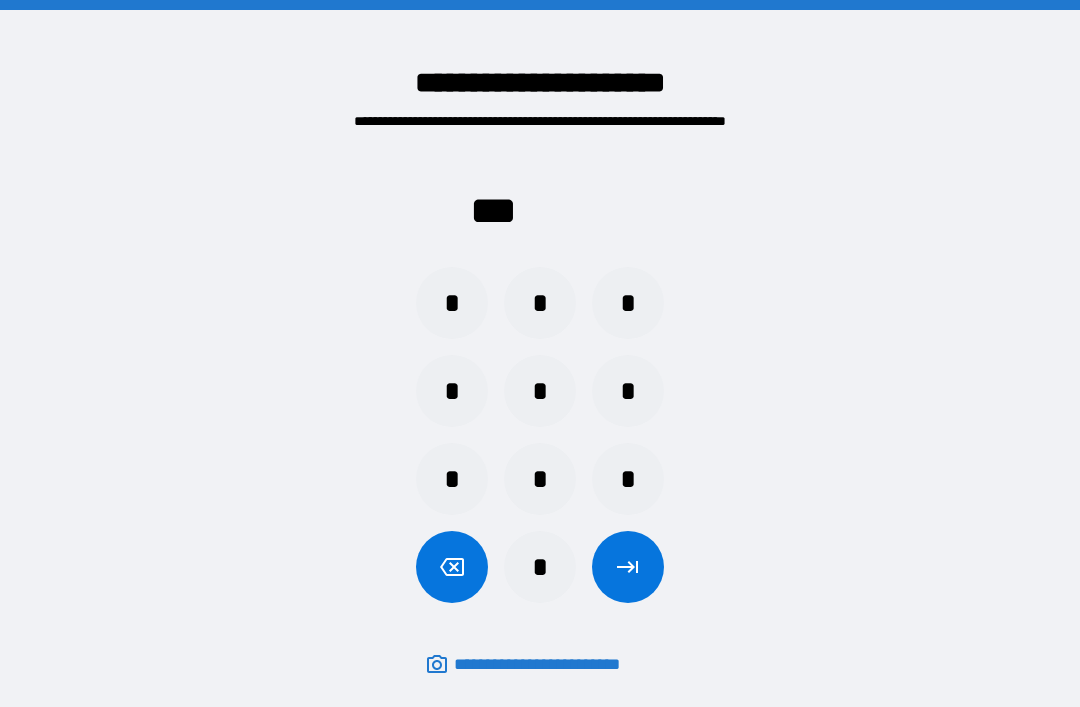 click on "*" at bounding box center (452, 303) 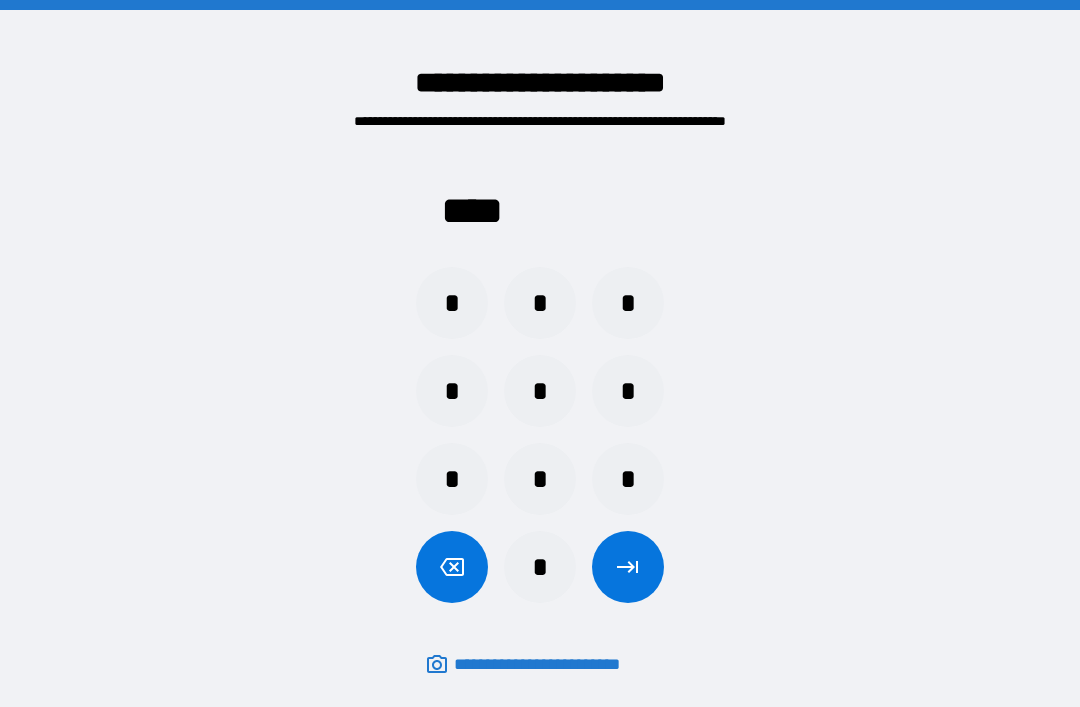 click 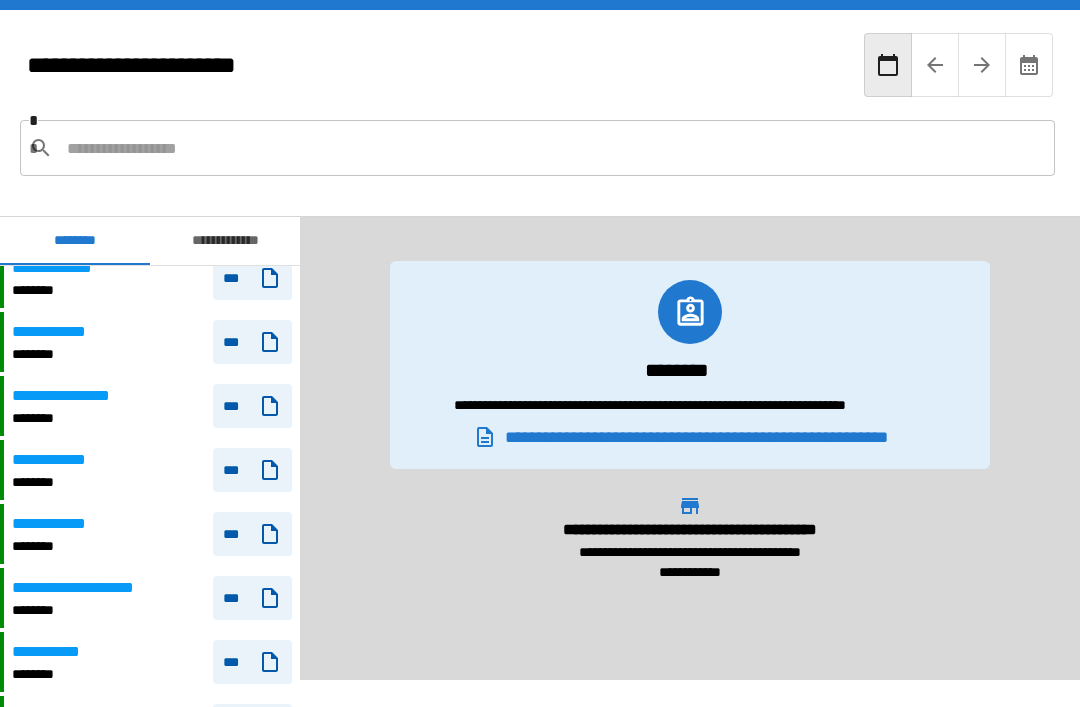scroll, scrollTop: 1556, scrollLeft: 0, axis: vertical 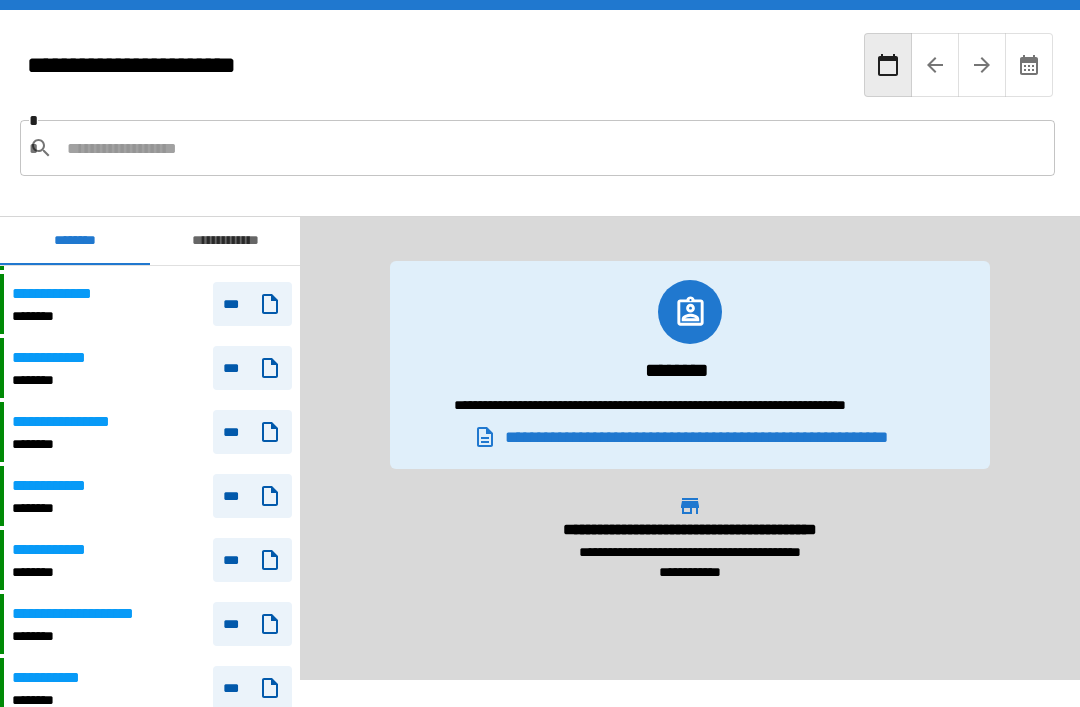 click on "**********" at bounding box center [65, 358] 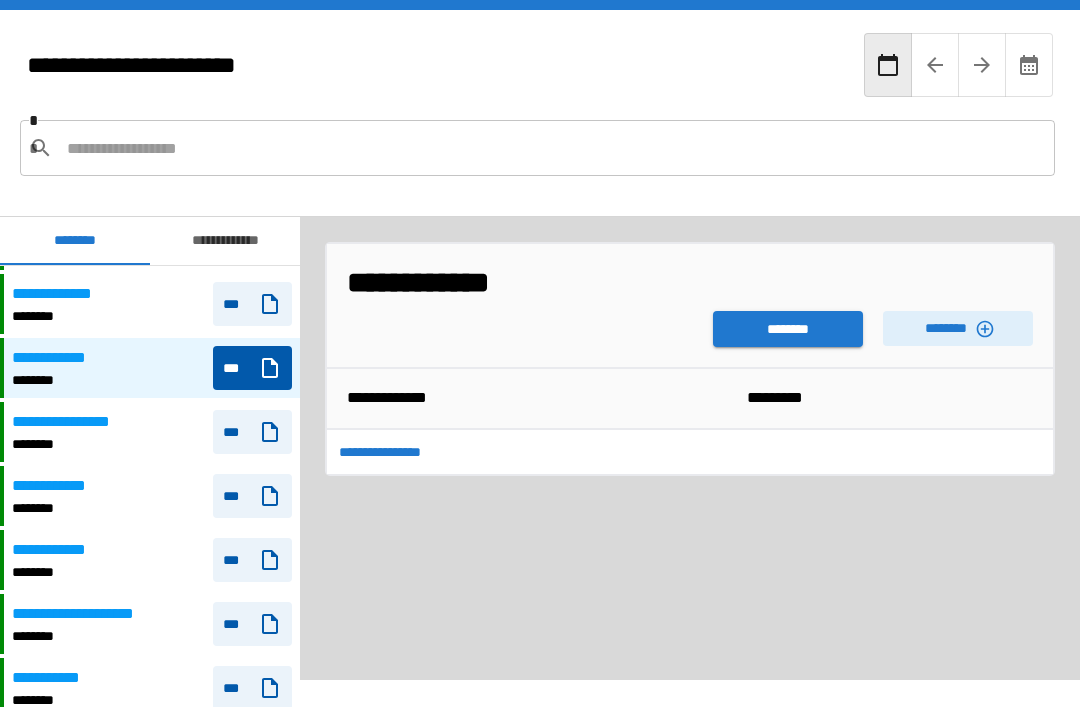 click on "********" at bounding box center (958, 328) 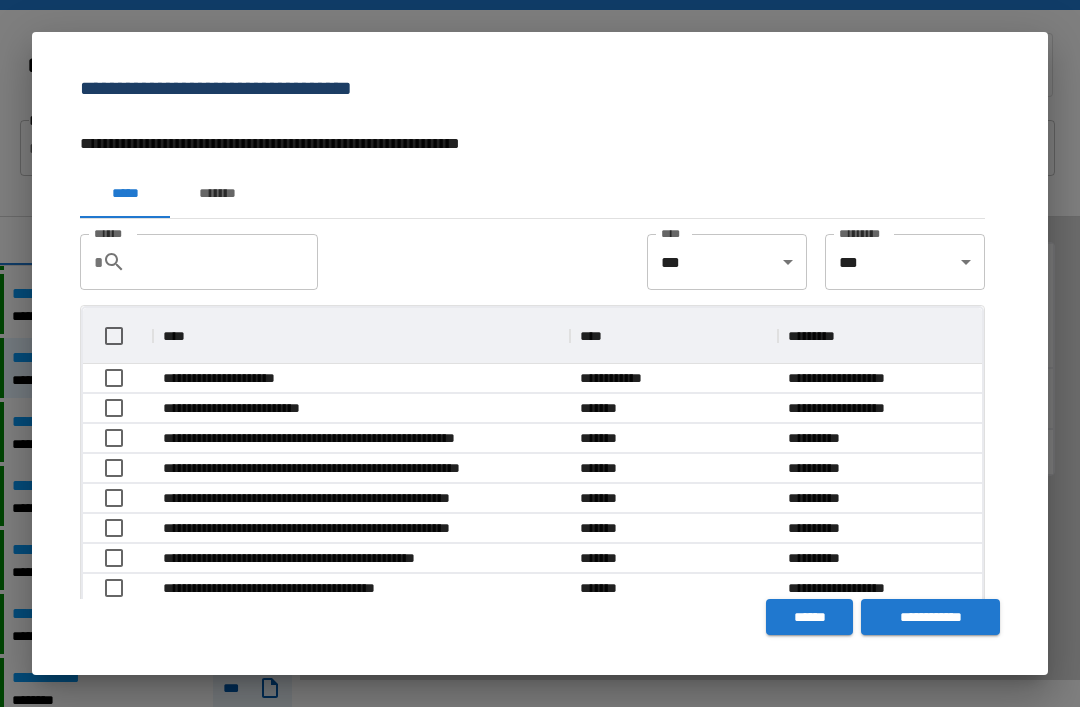 scroll, scrollTop: 356, scrollLeft: 899, axis: both 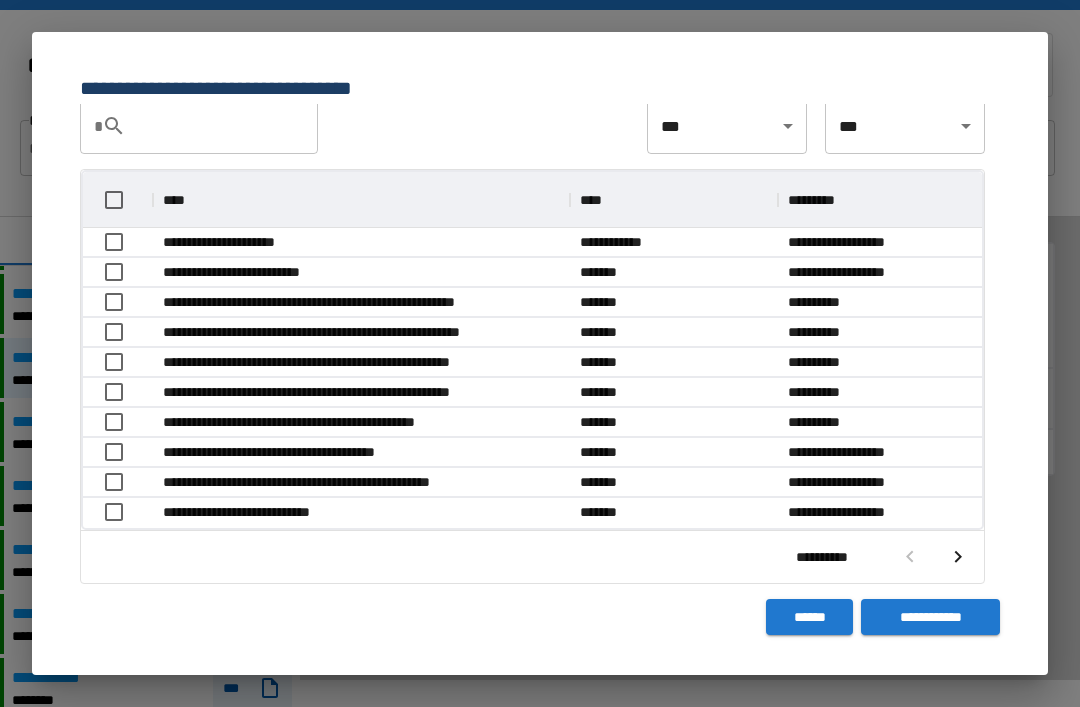 click 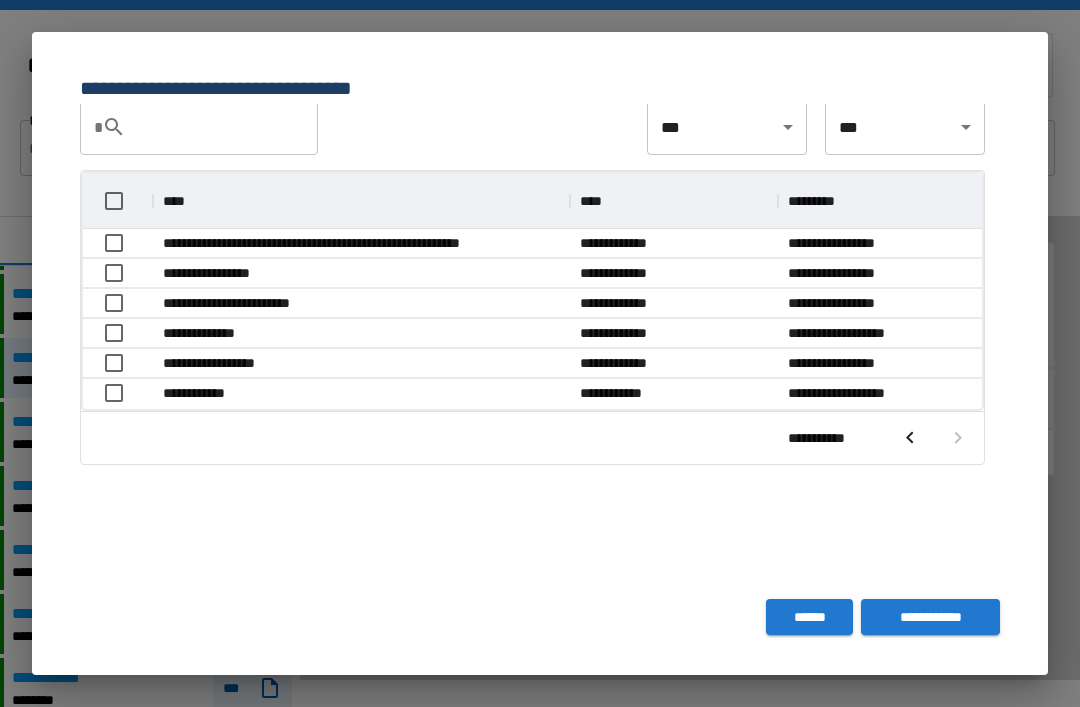 scroll, scrollTop: 236, scrollLeft: 899, axis: both 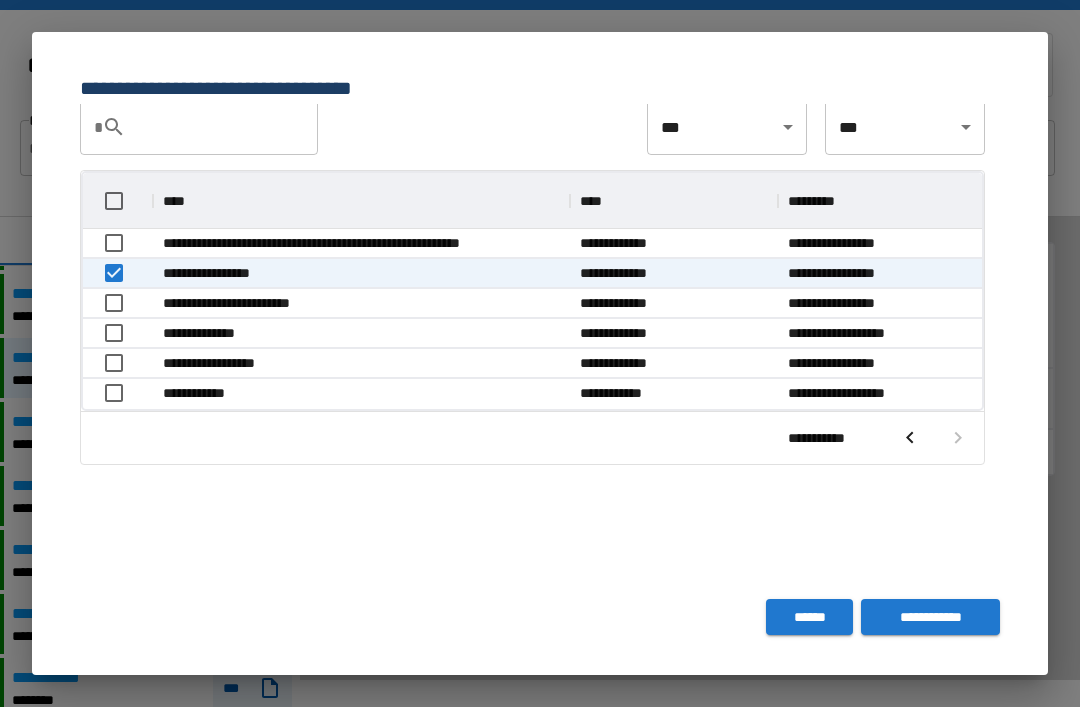 click on "**********" at bounding box center [930, 617] 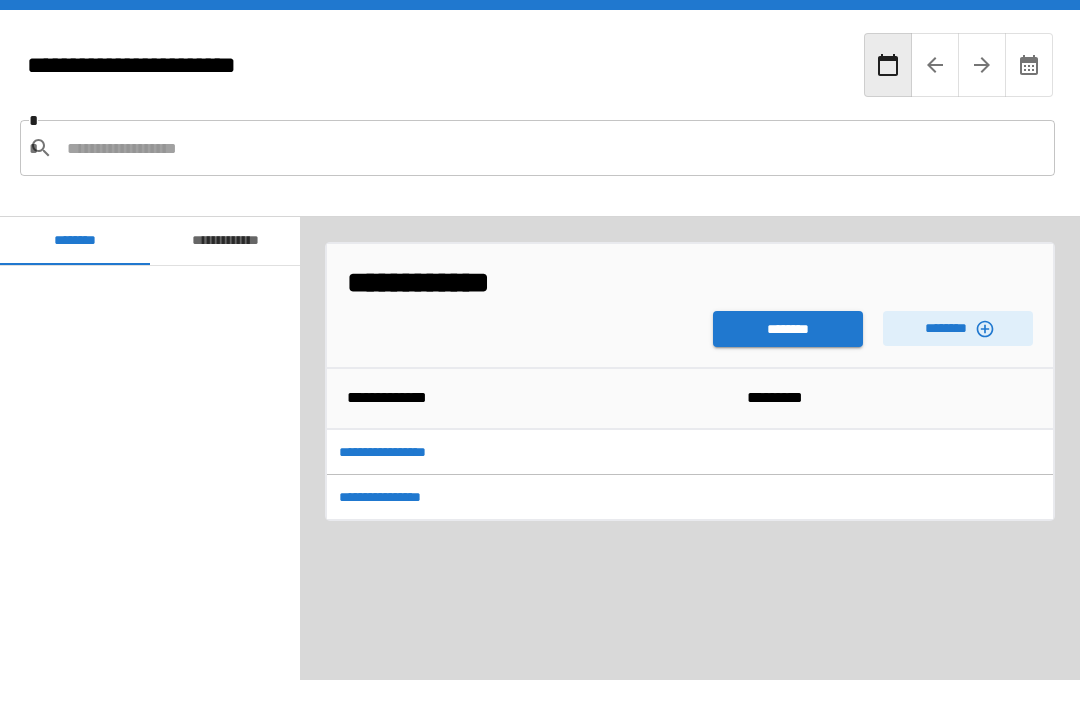 scroll, scrollTop: 1680, scrollLeft: 0, axis: vertical 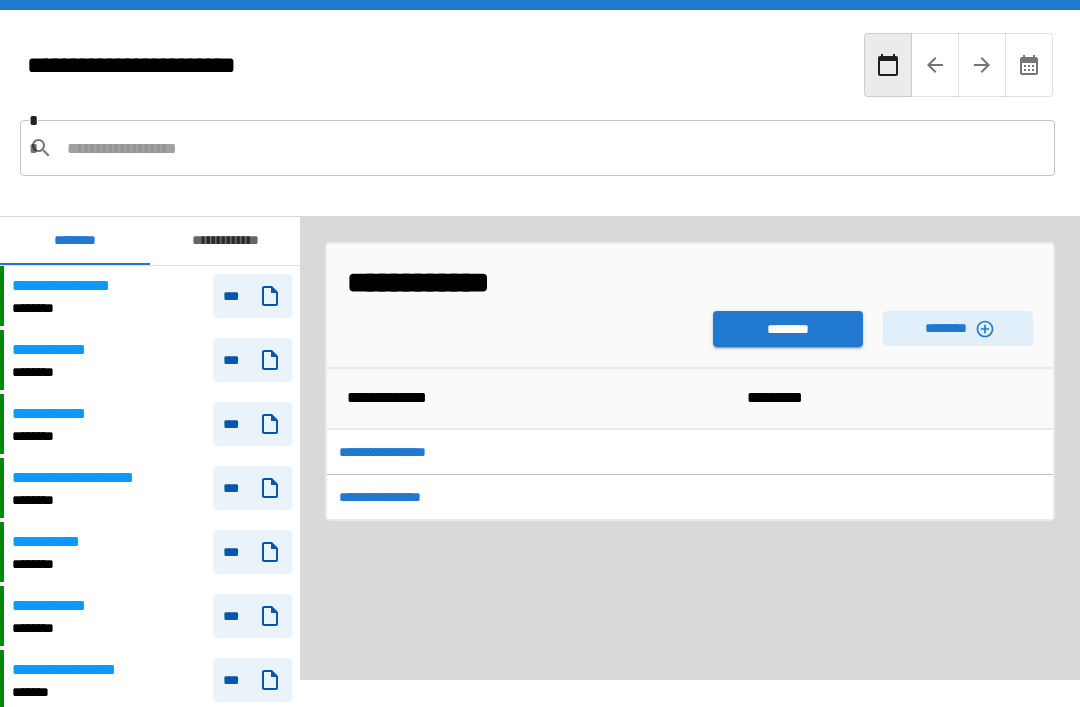 click on "********" at bounding box center [788, 329] 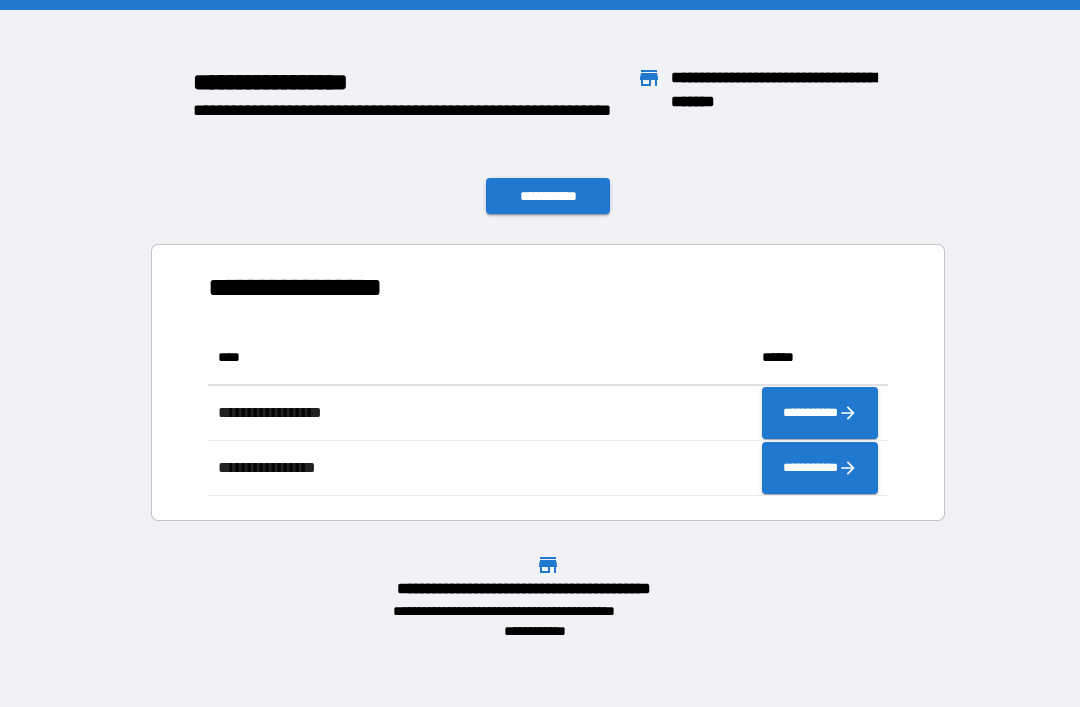 scroll, scrollTop: 1, scrollLeft: 1, axis: both 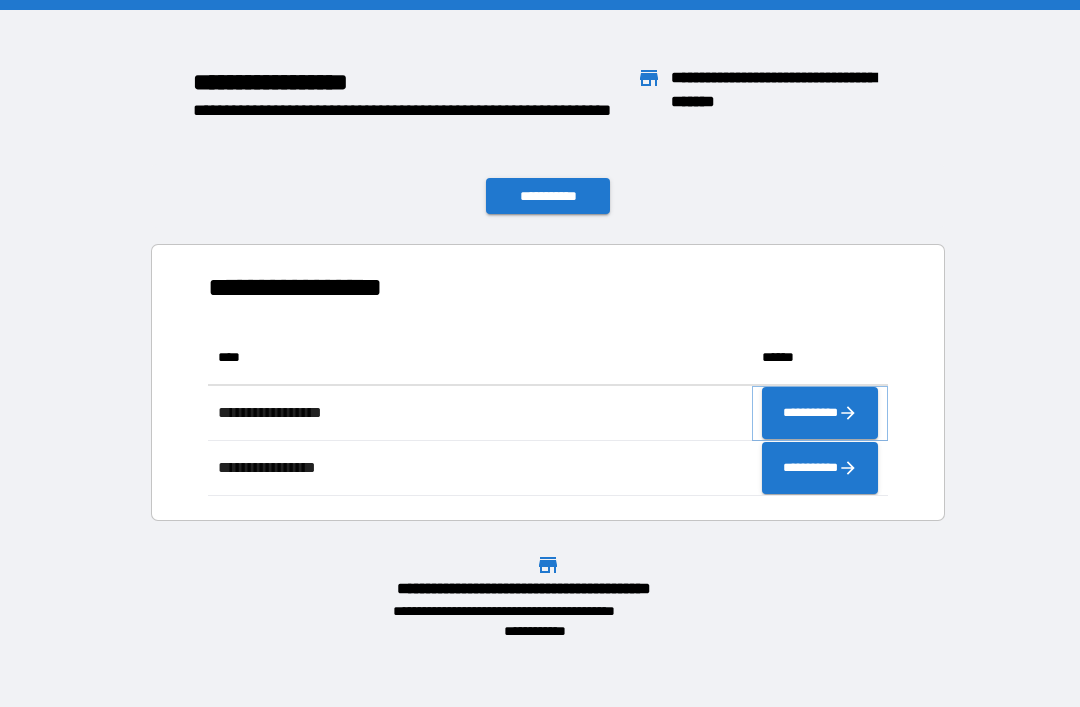 click on "**********" at bounding box center [820, 413] 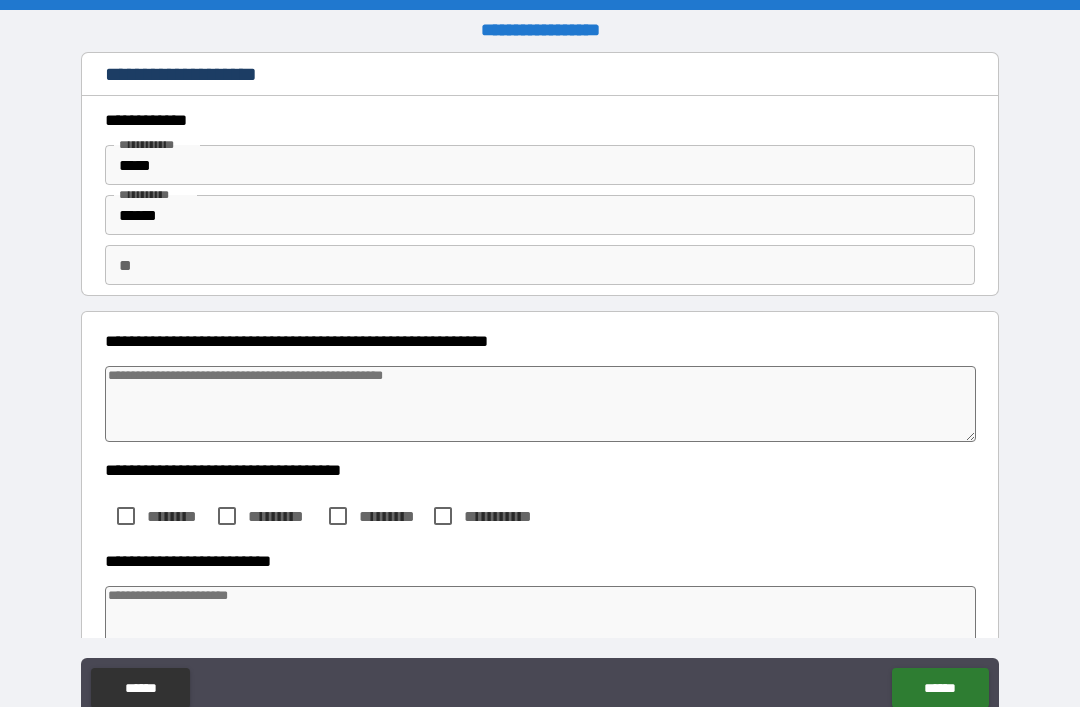 type on "*" 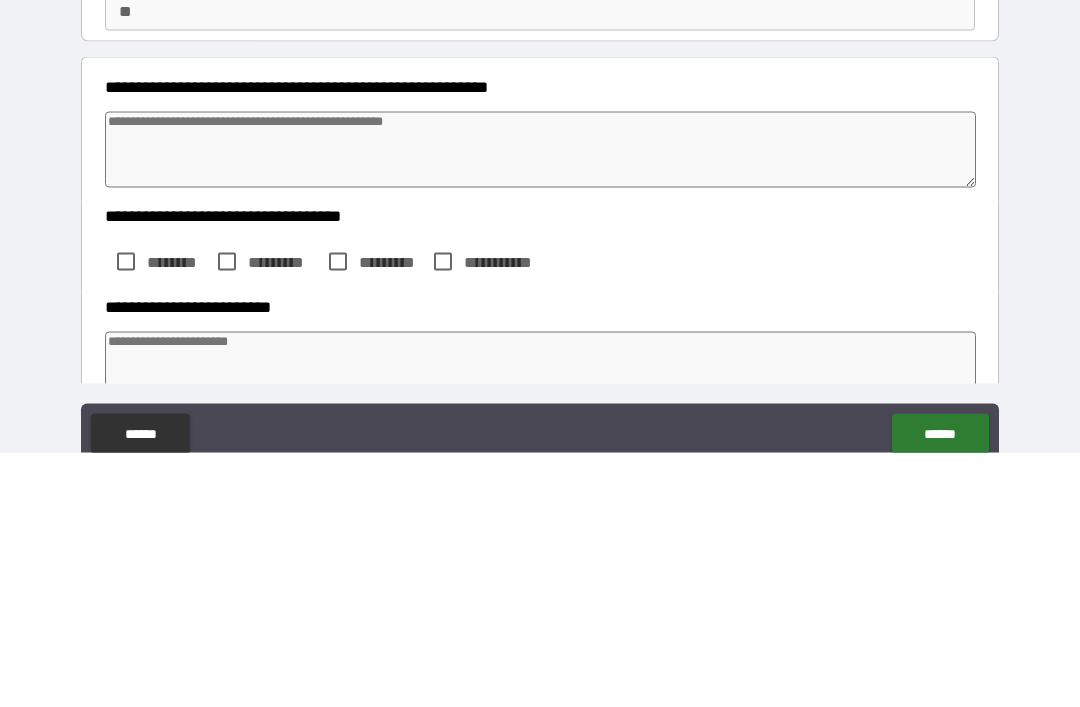 type on "*" 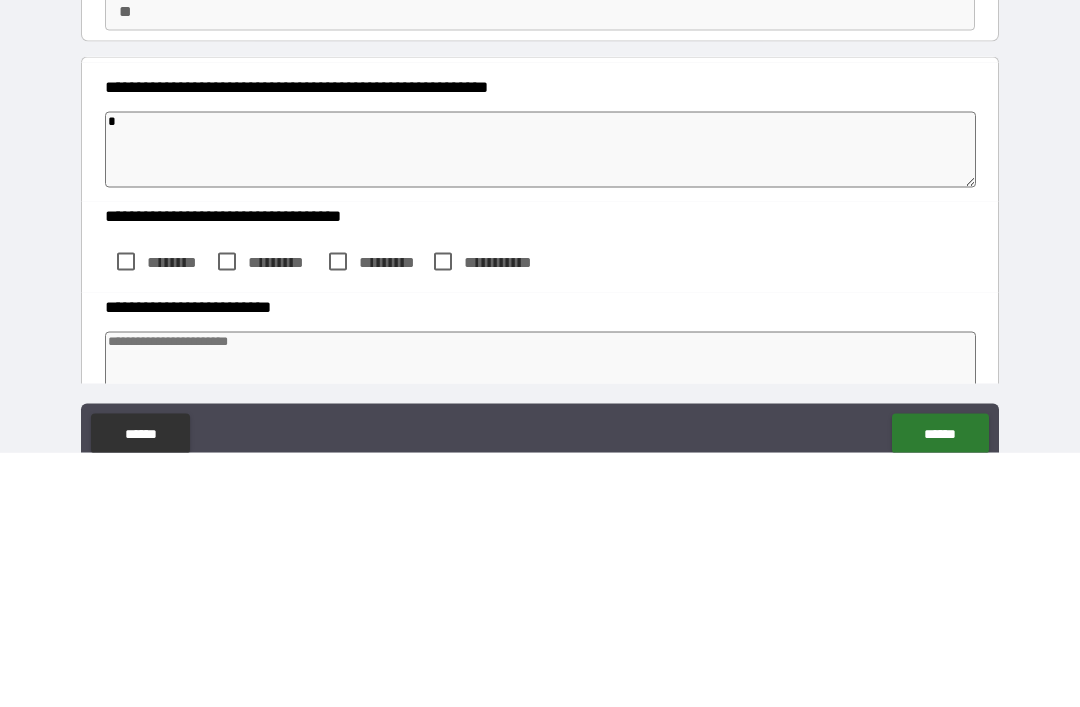 type on "*" 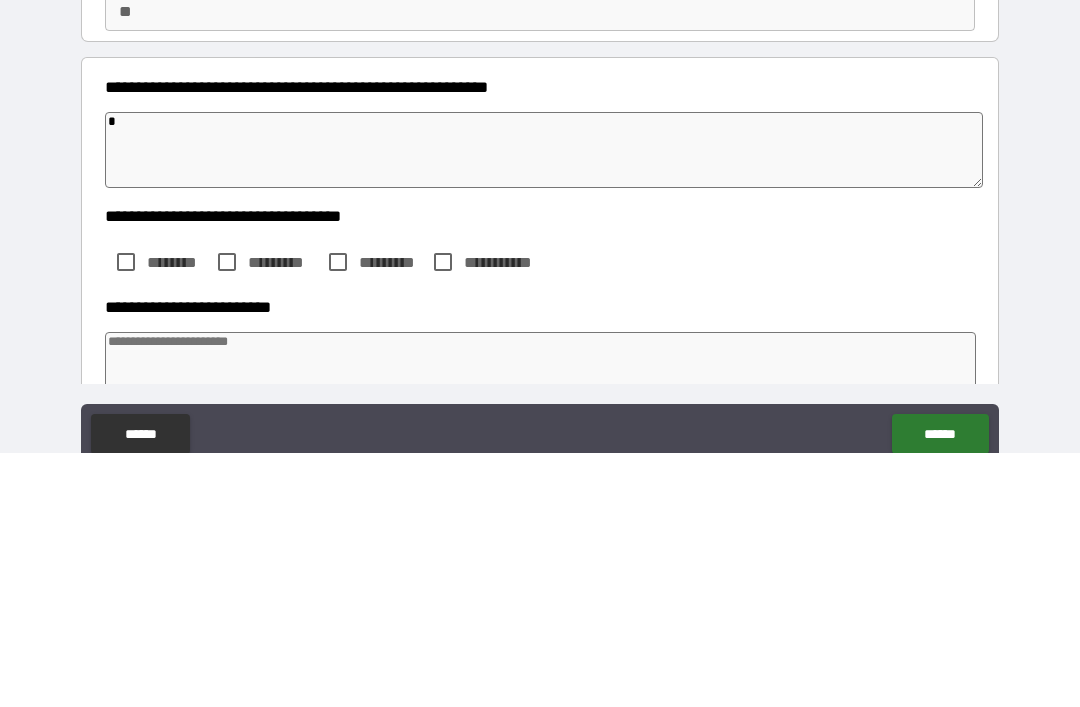 type on "*" 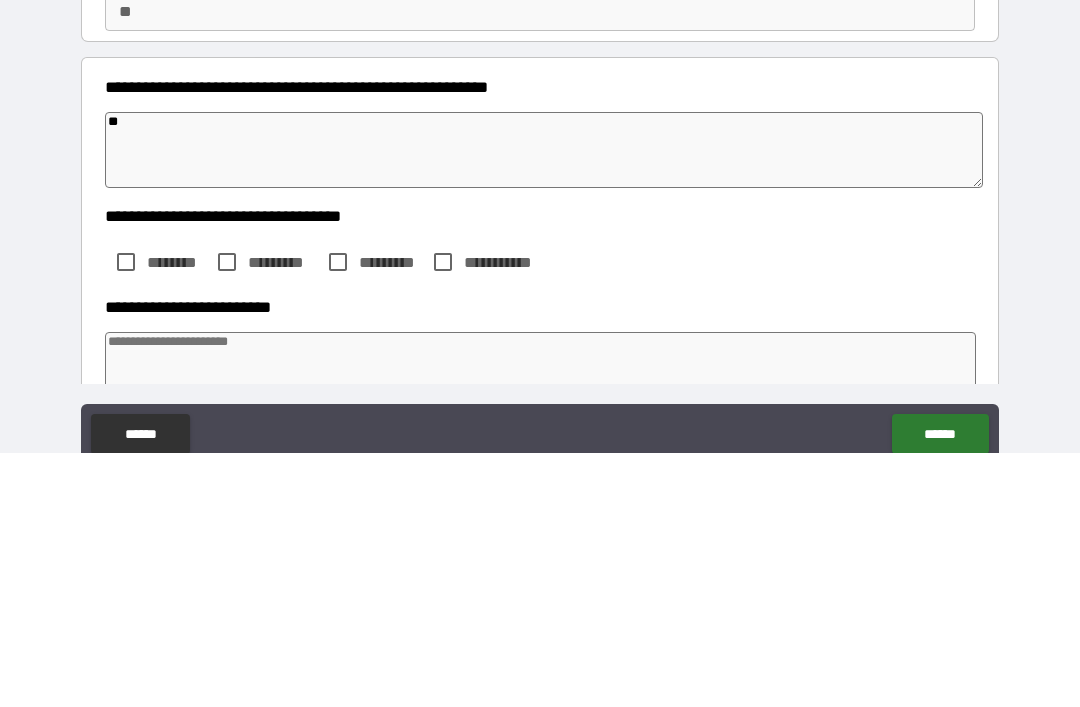 type on "*" 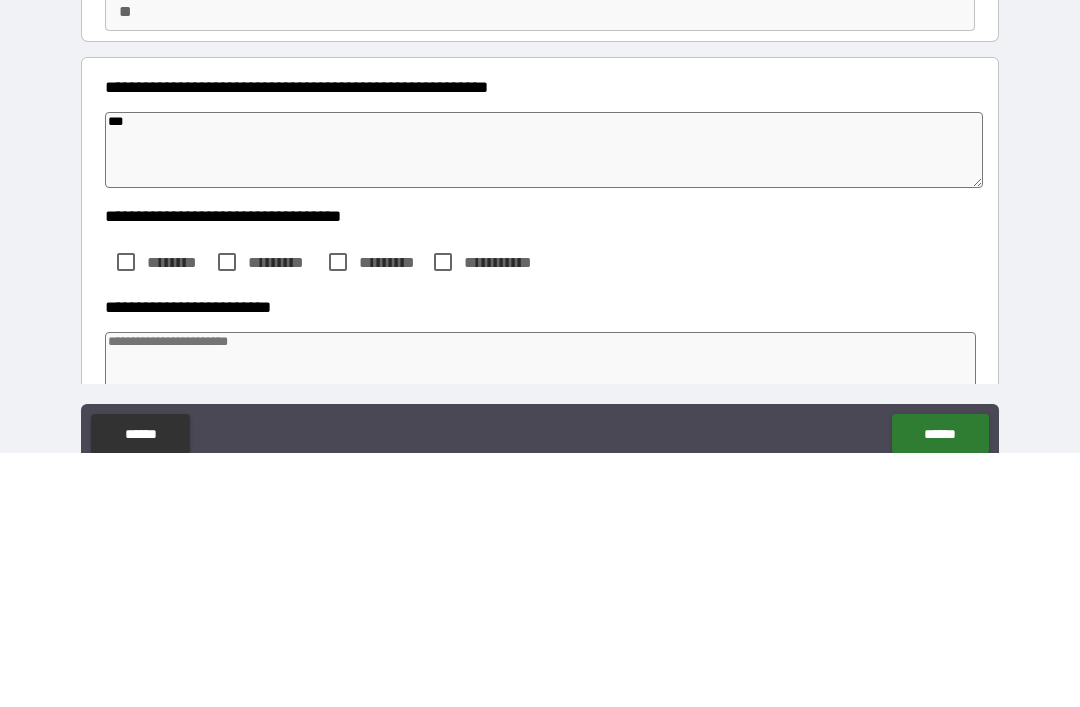 type on "*" 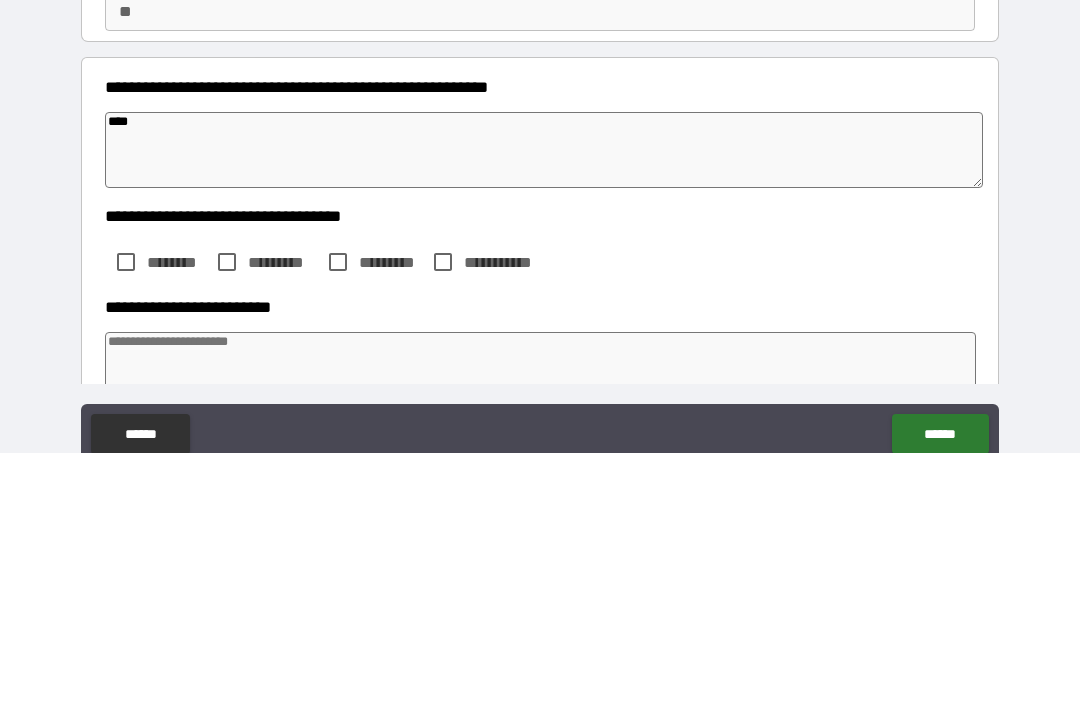 type on "*" 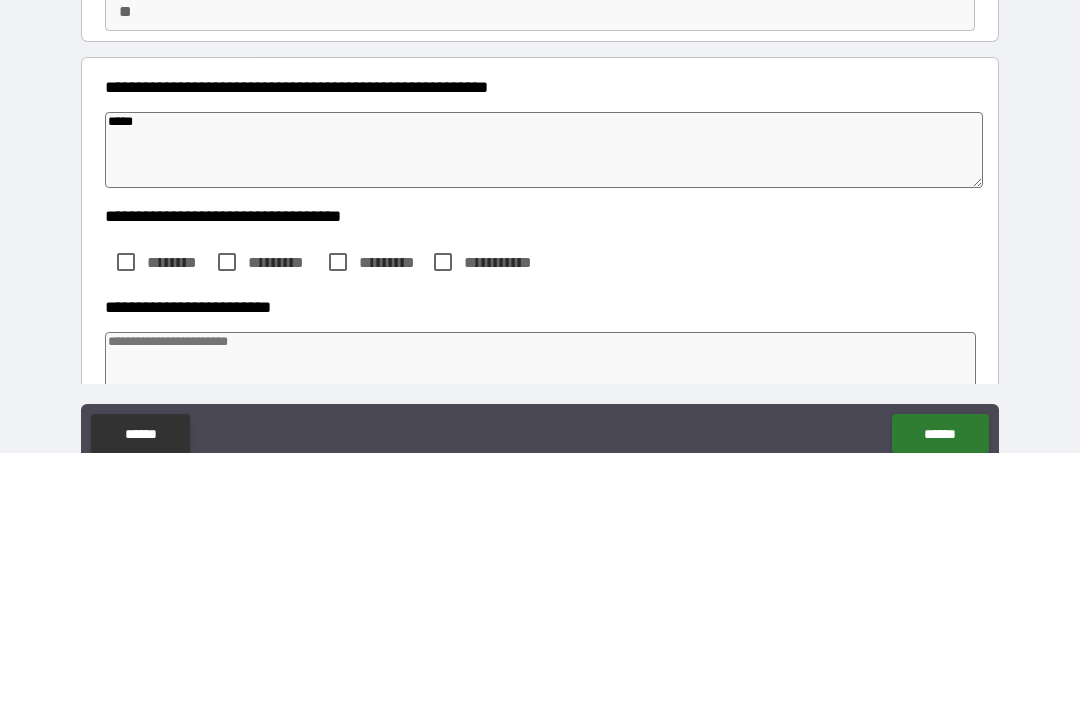type on "*" 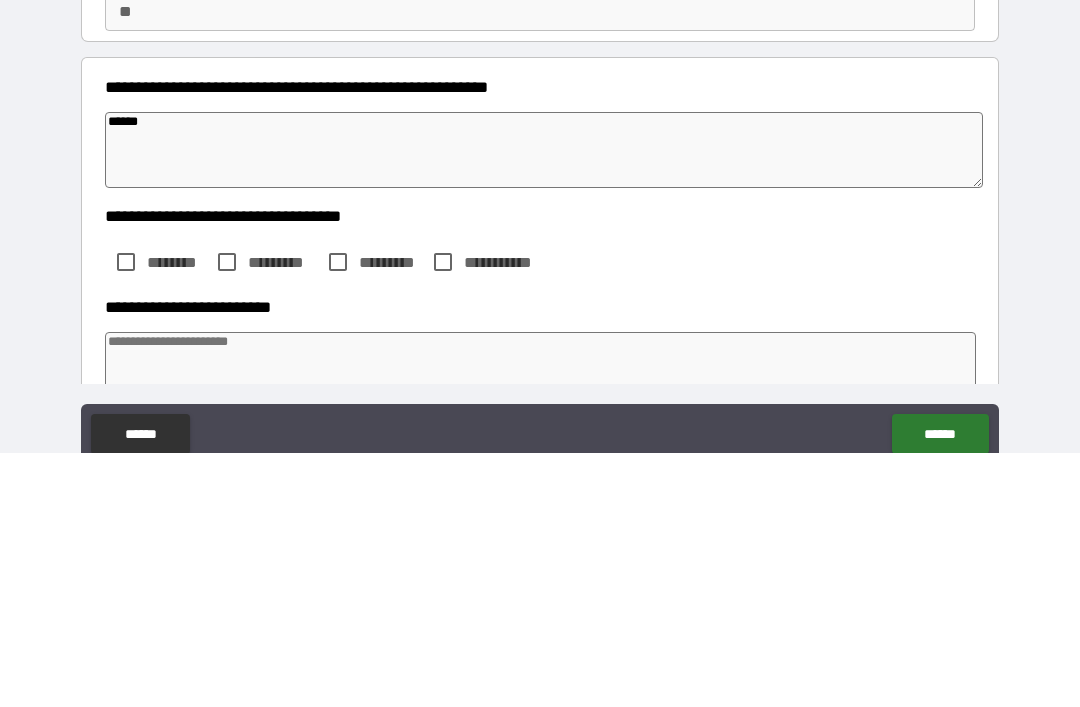 type on "*" 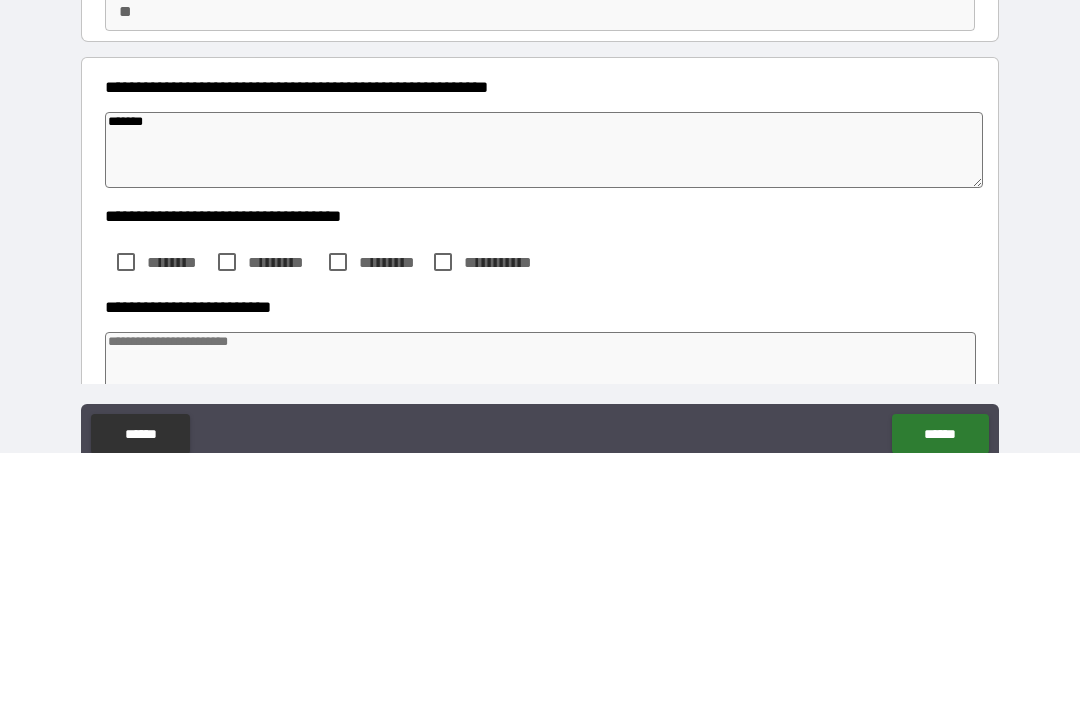 type on "*" 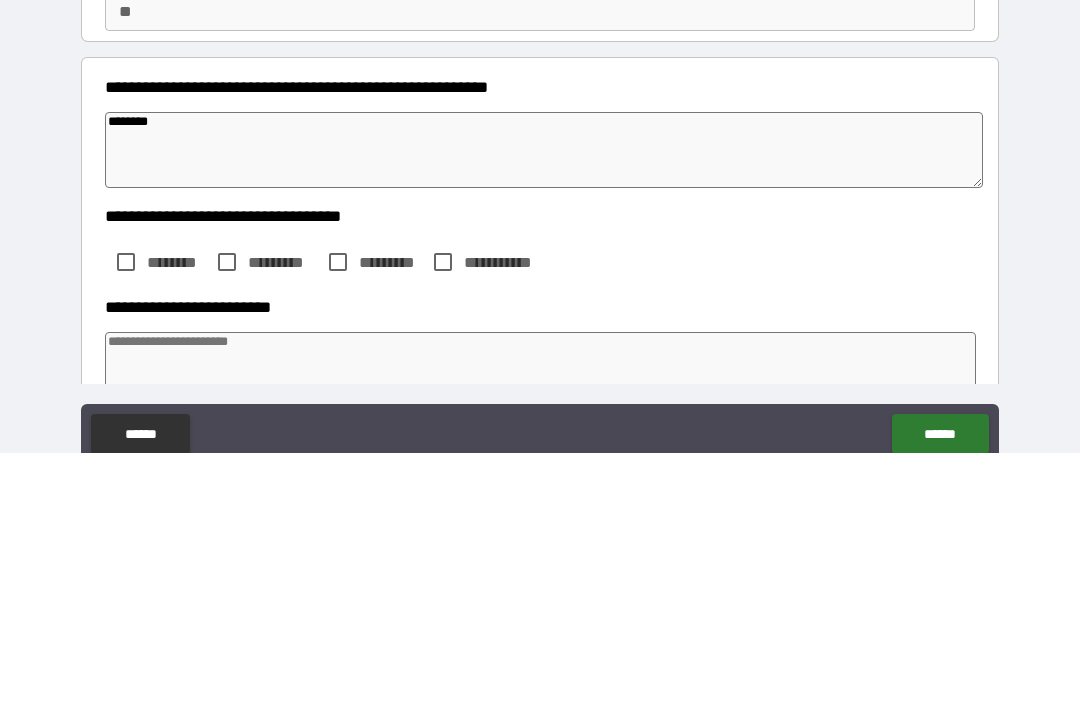type on "*" 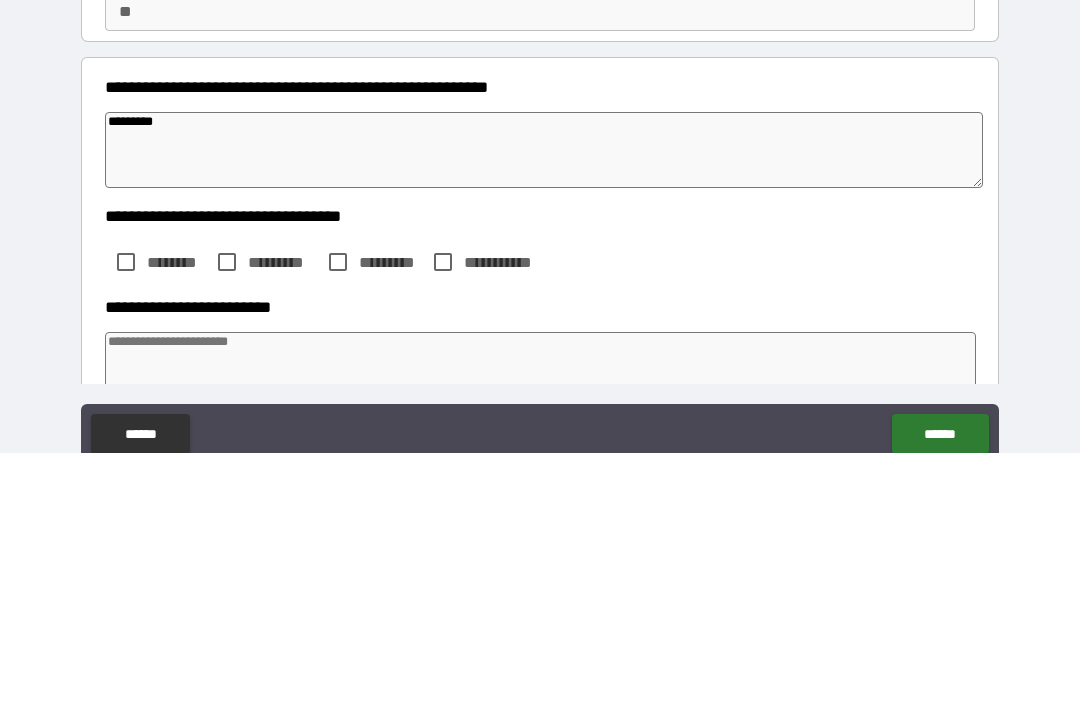 type on "*" 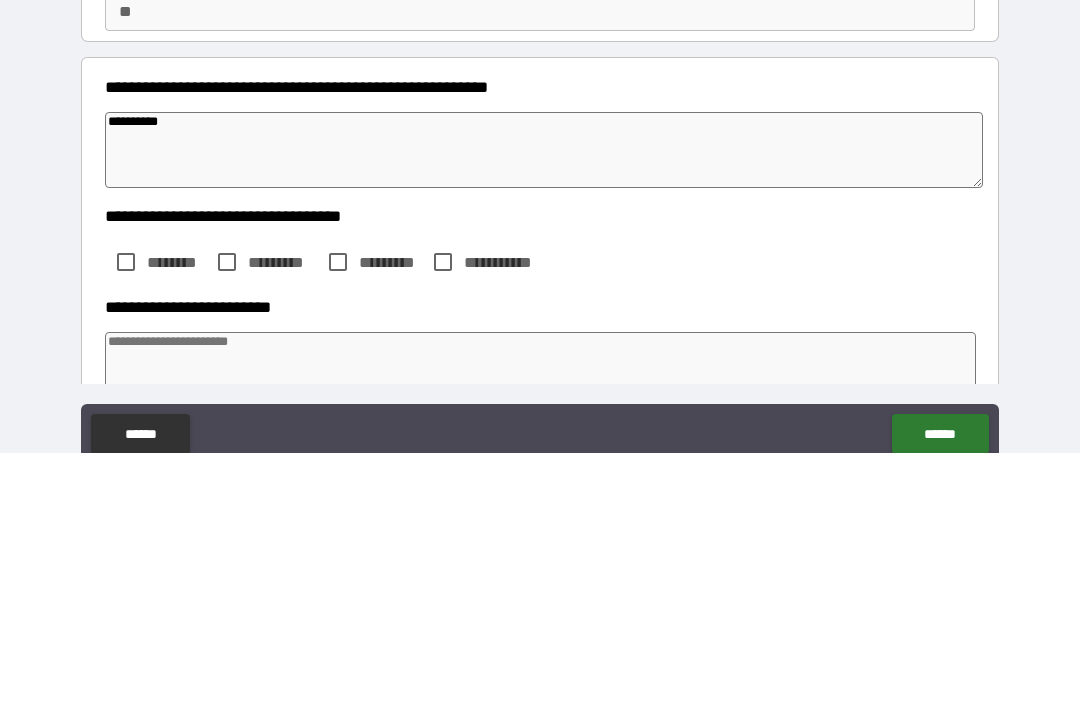type on "*" 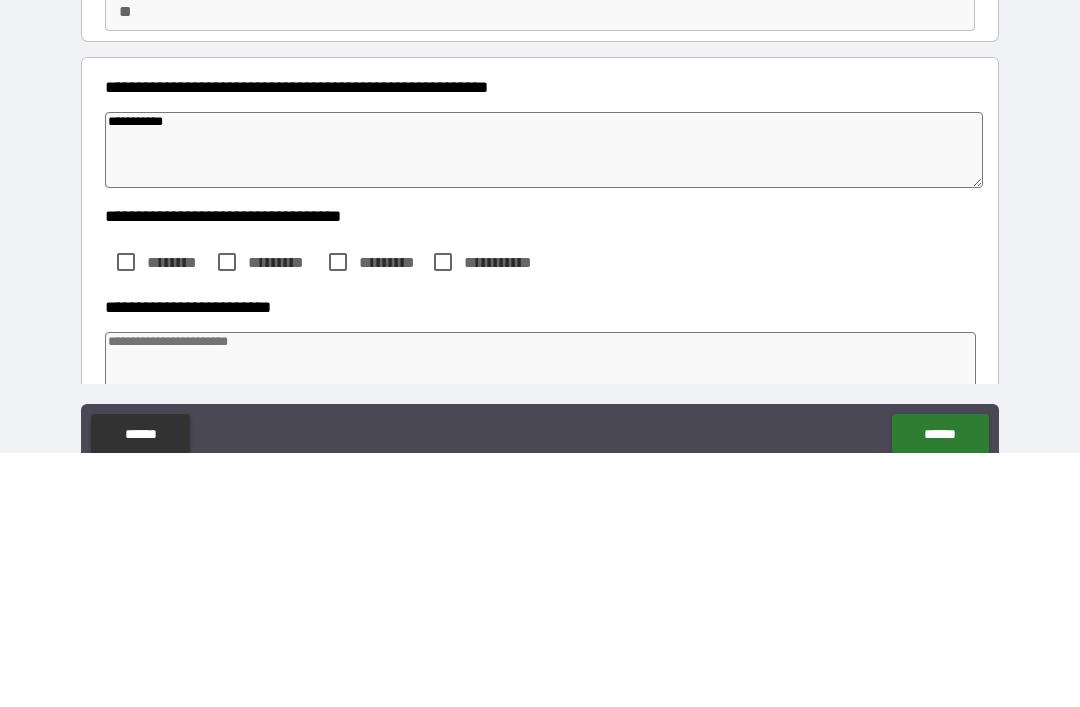type on "*" 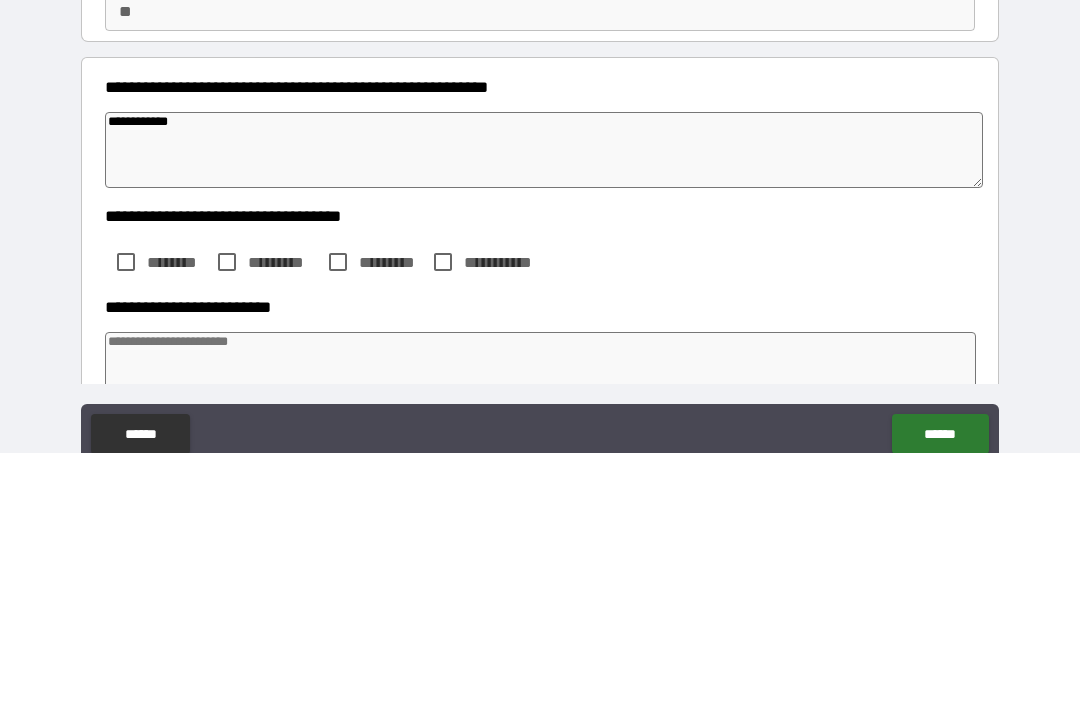 type on "*" 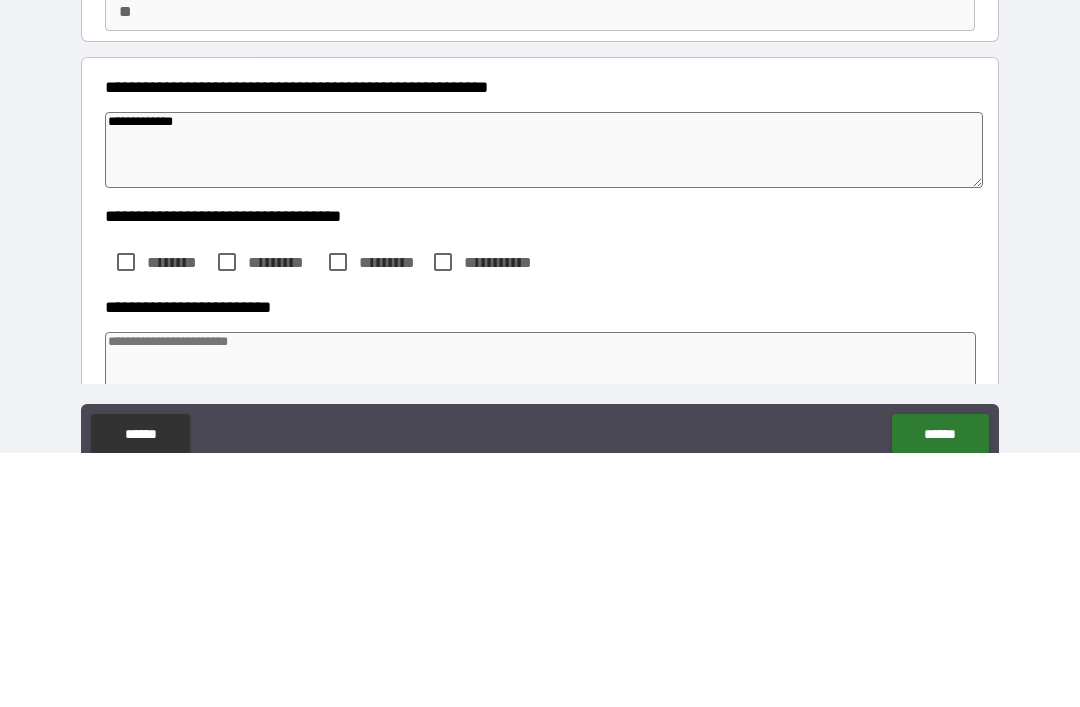type on "*" 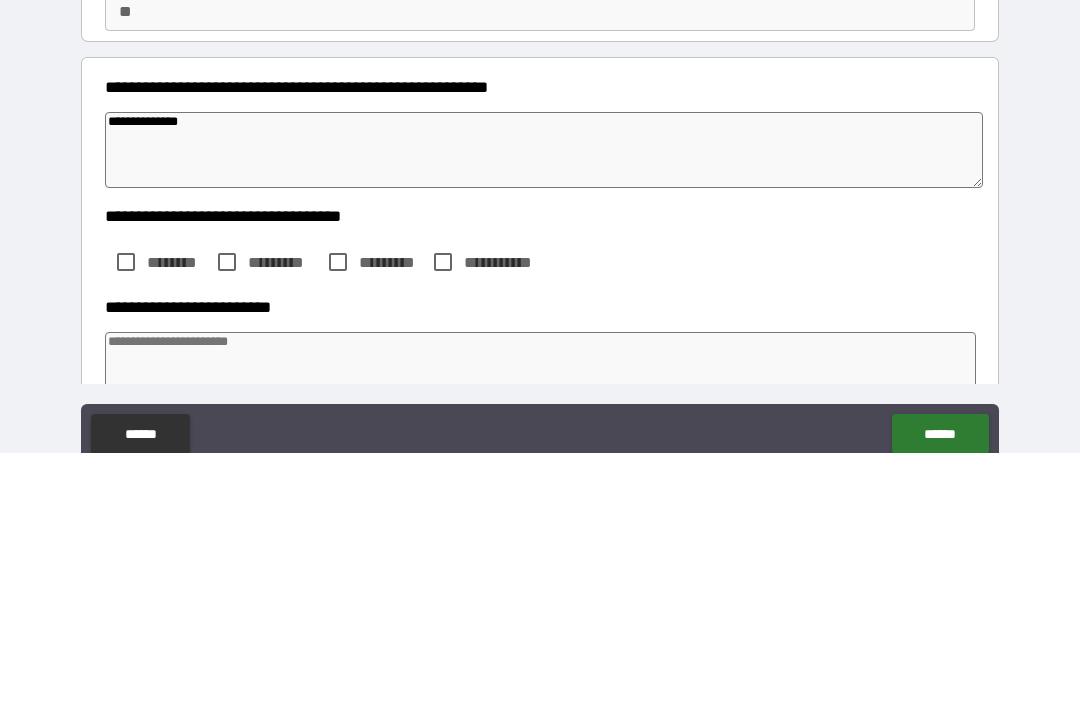 type on "*" 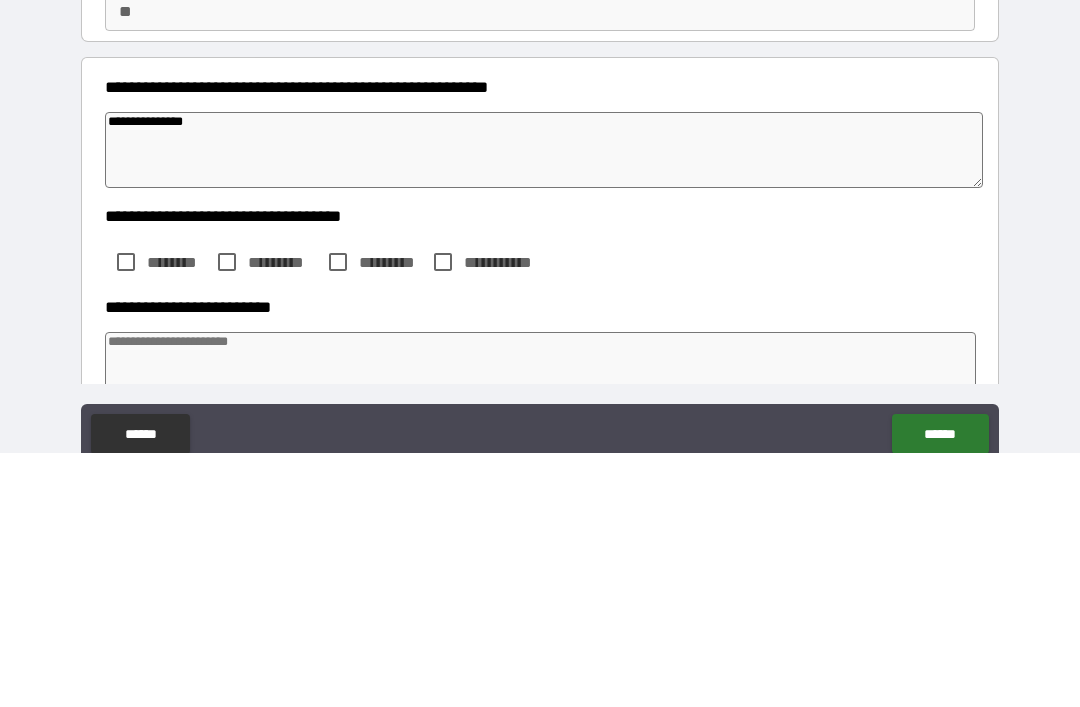 type on "*" 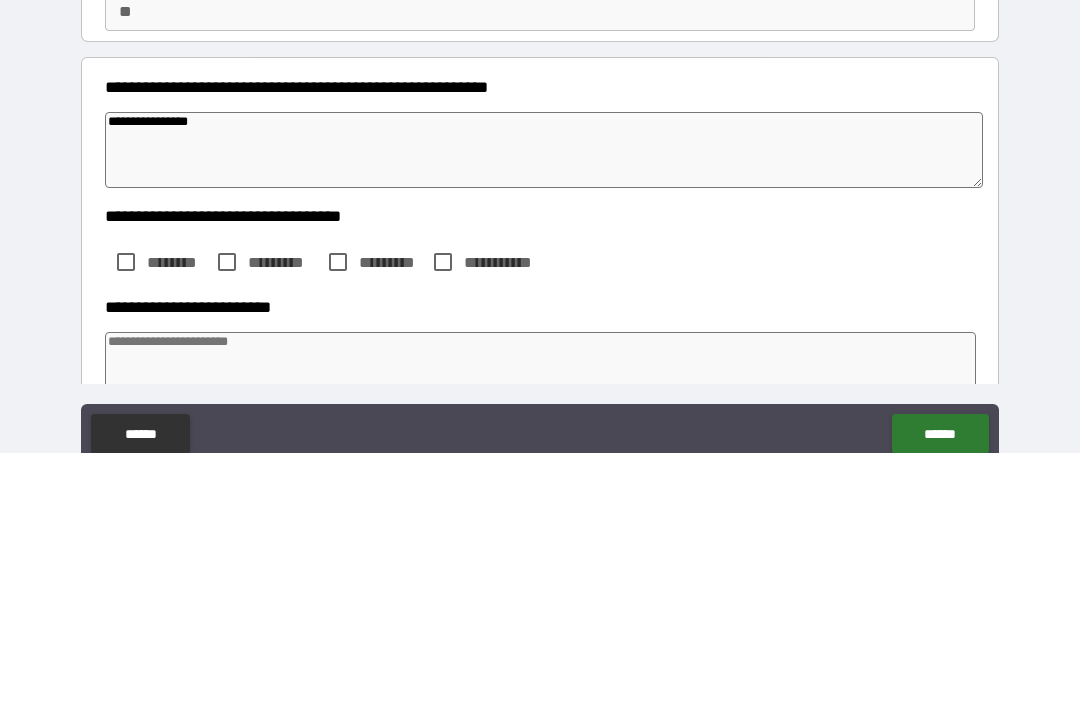 type on "*" 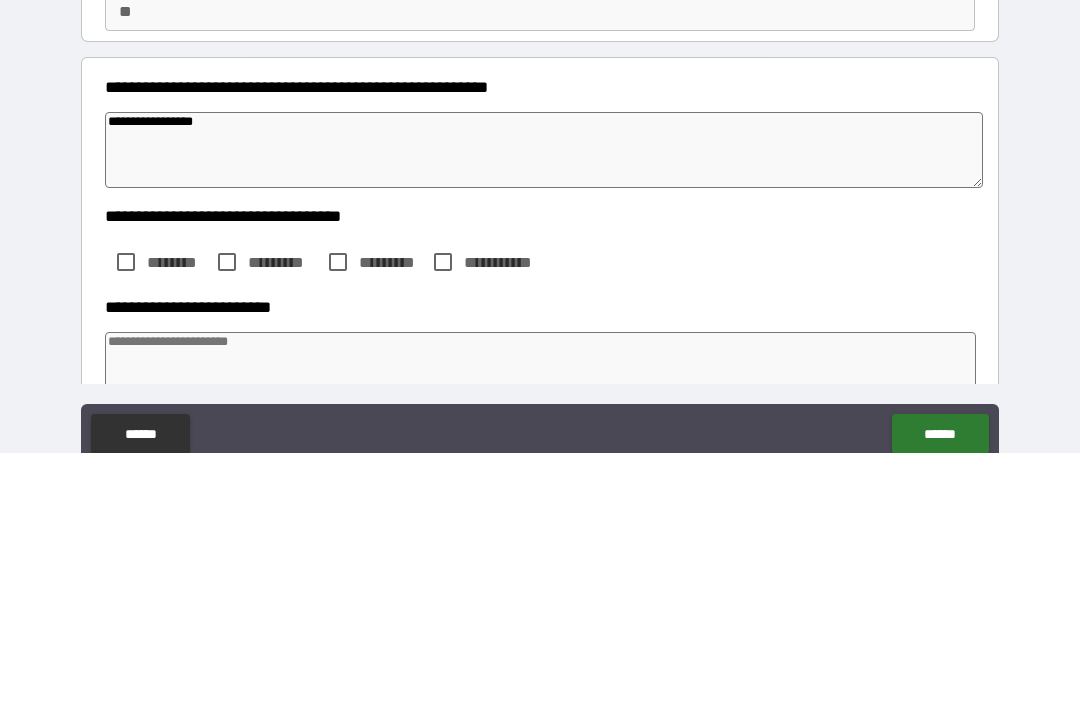 type on "*" 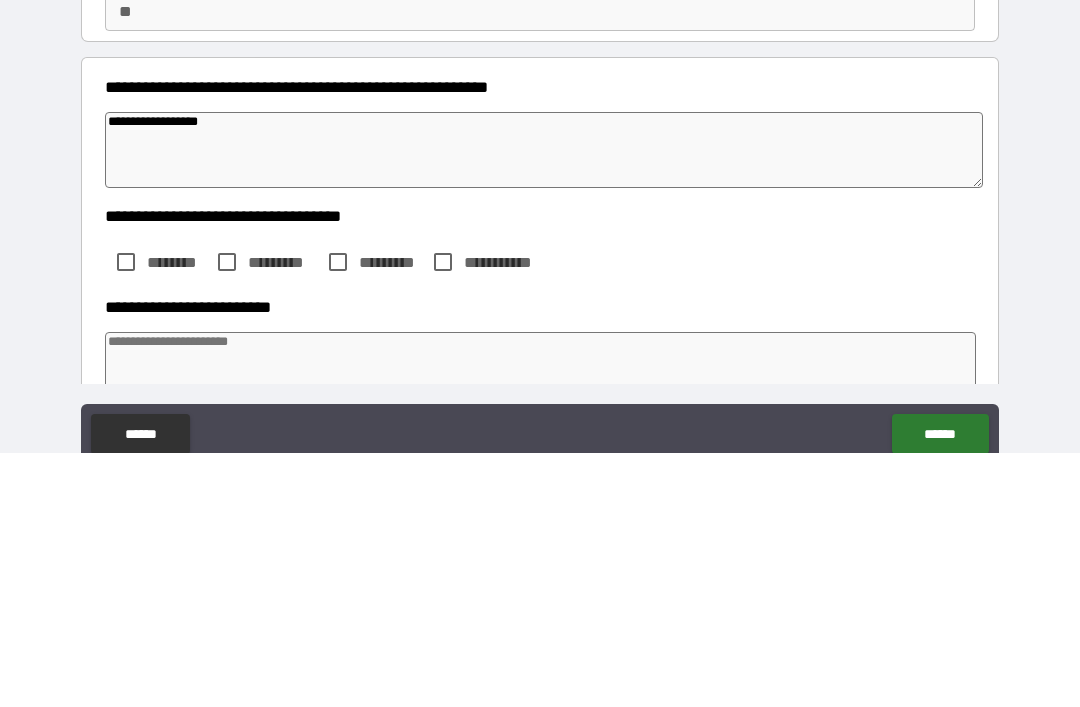 type on "*" 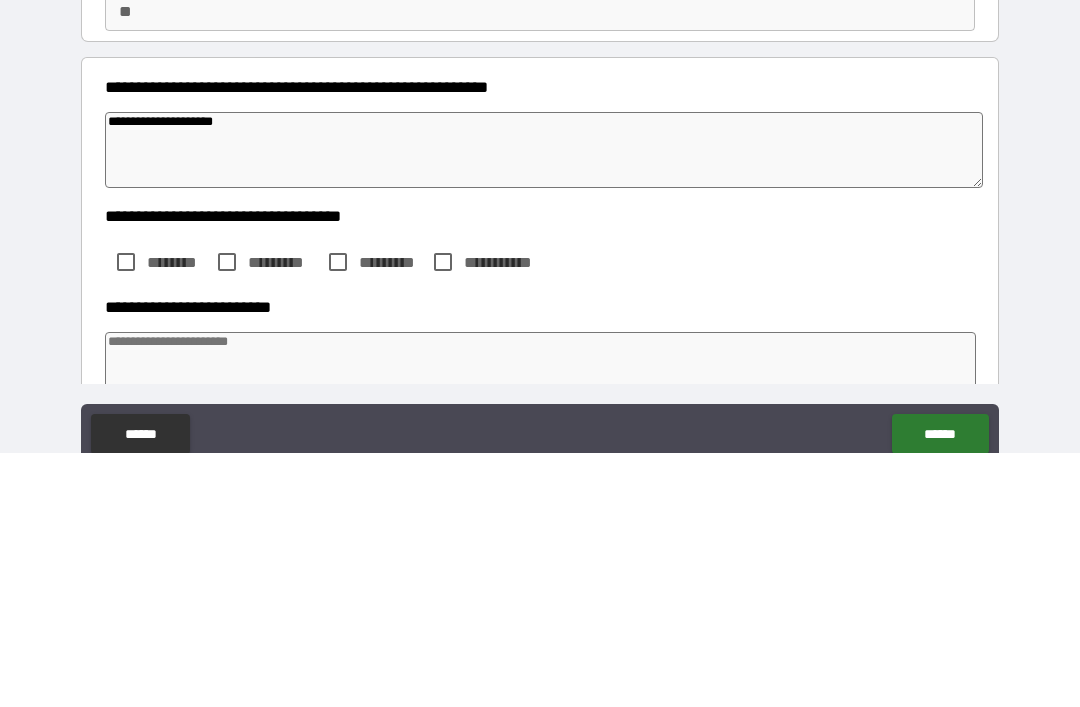 scroll, scrollTop: 64, scrollLeft: 0, axis: vertical 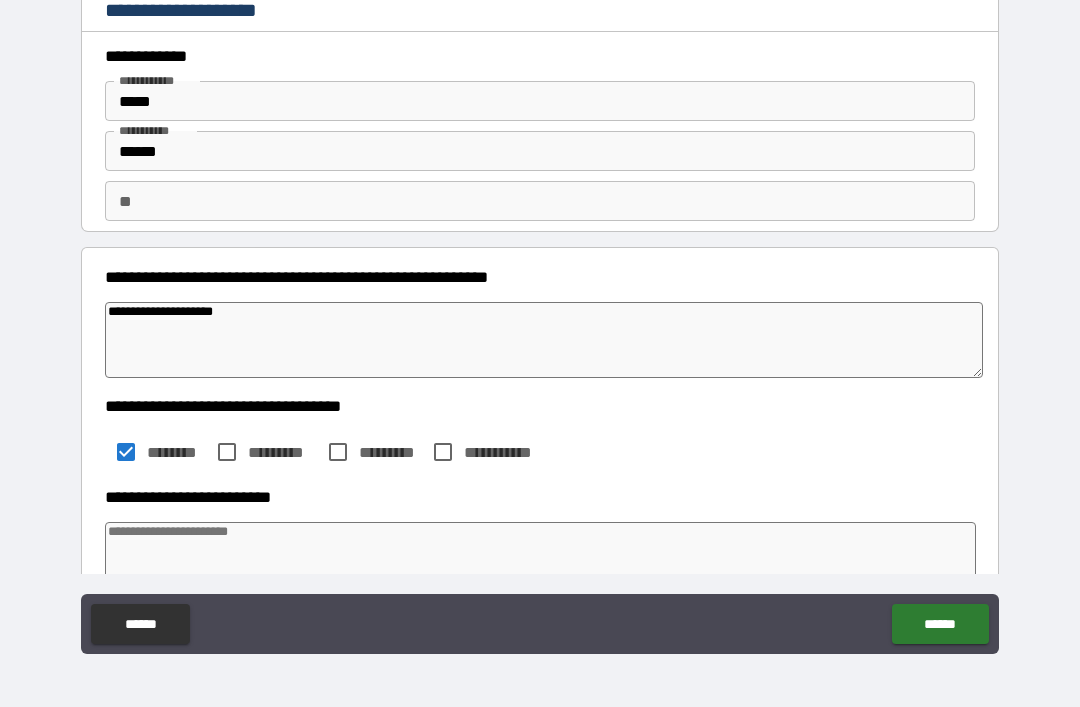 click at bounding box center [540, 560] 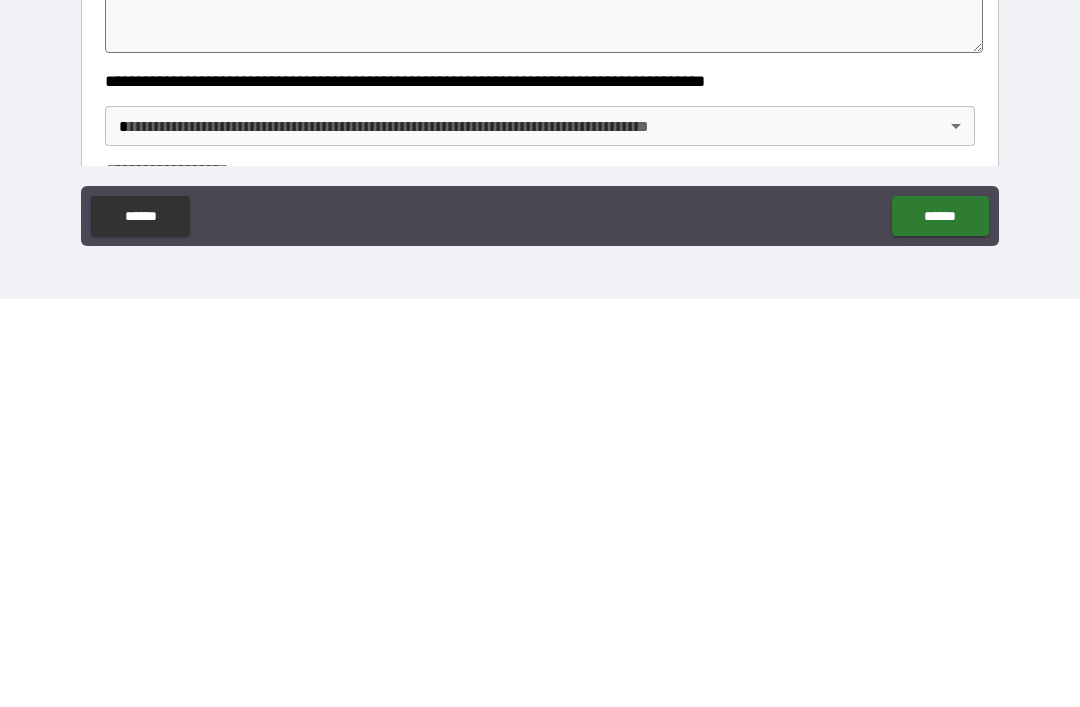 scroll, scrollTop: 138, scrollLeft: 0, axis: vertical 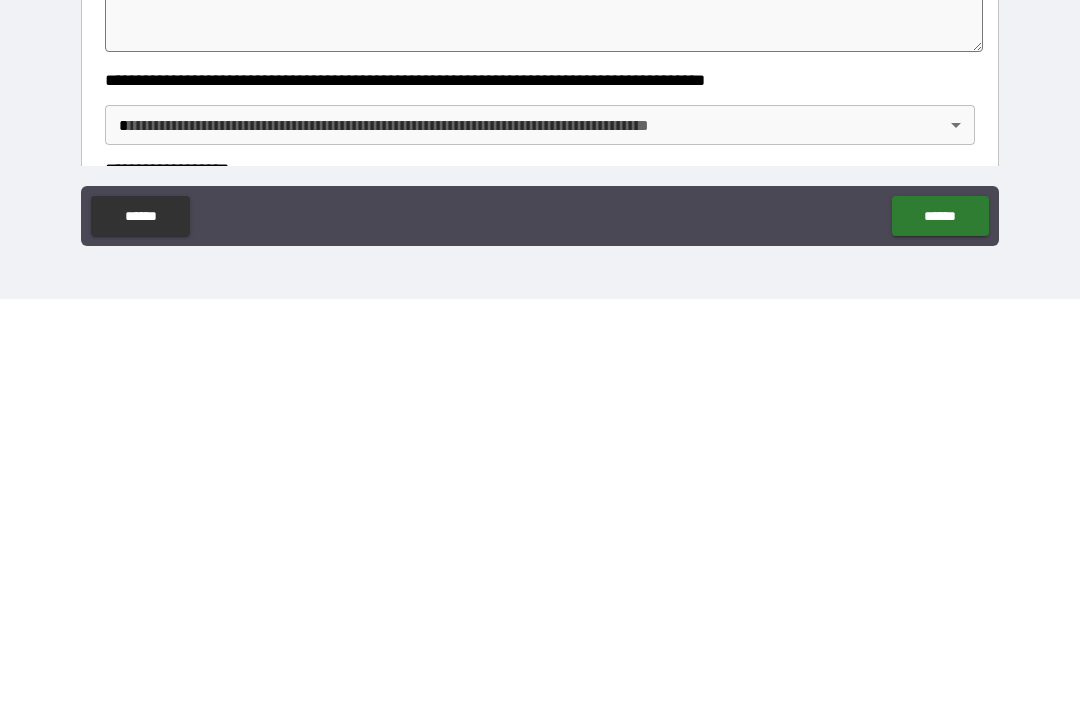 click on "[FIRST] [LAST] [STREET] [CITY] [STATE] [ZIP] [COUNTRY] [PHONE] [EMAIL]" at bounding box center [540, 321] 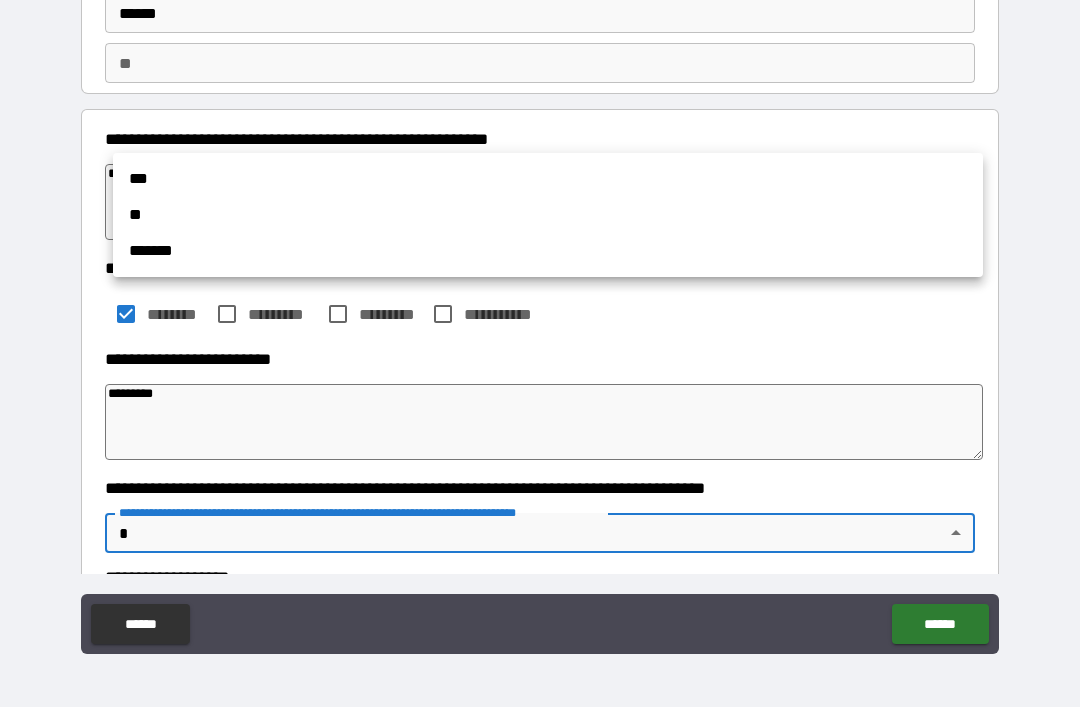 click at bounding box center [540, 353] 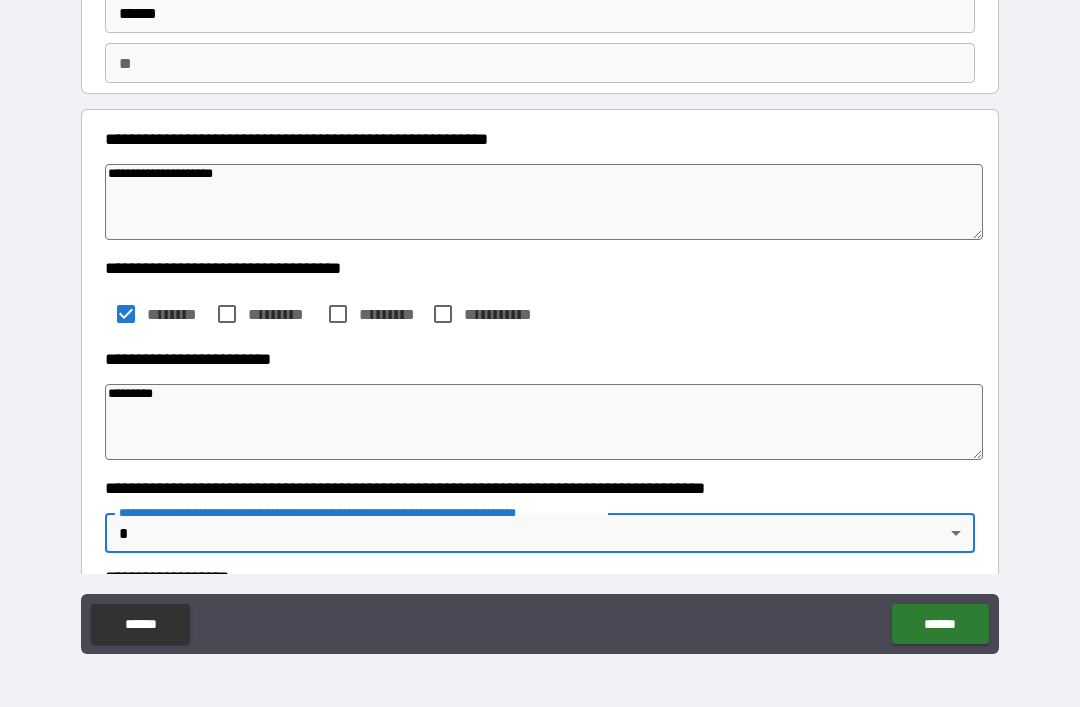 click on "[FIRST] [LAST] [STREET] [CITY] [STATE] [ZIP] [COUNTRY] [PHONE] [EMAIL]" at bounding box center [540, 321] 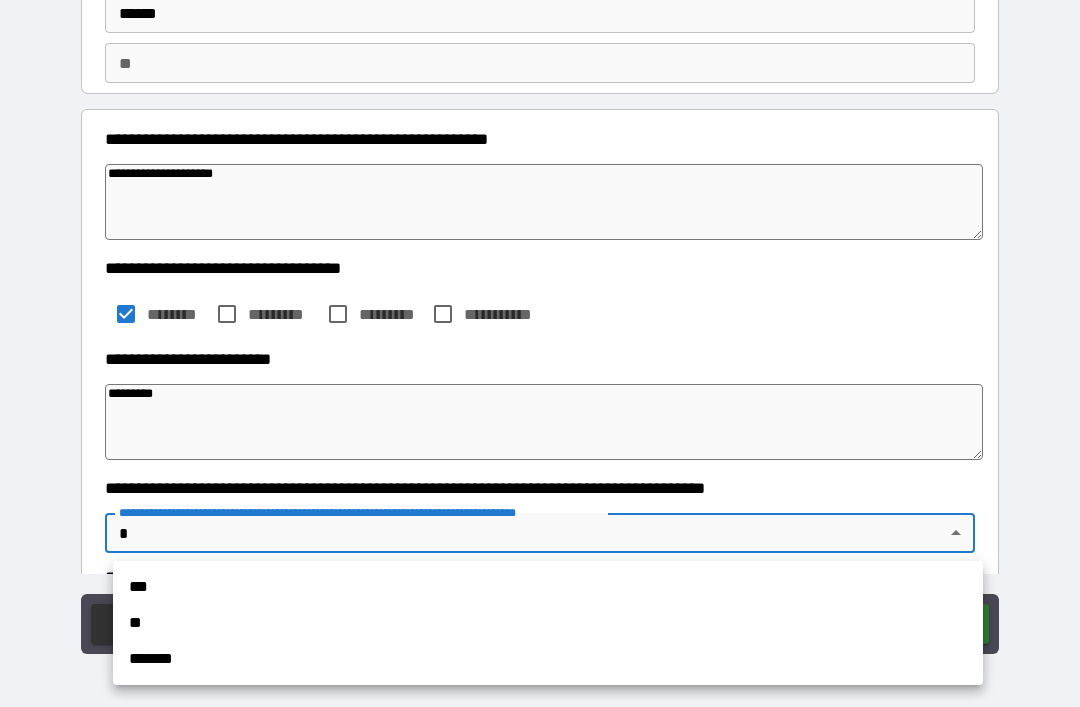 click on "**" at bounding box center (548, 623) 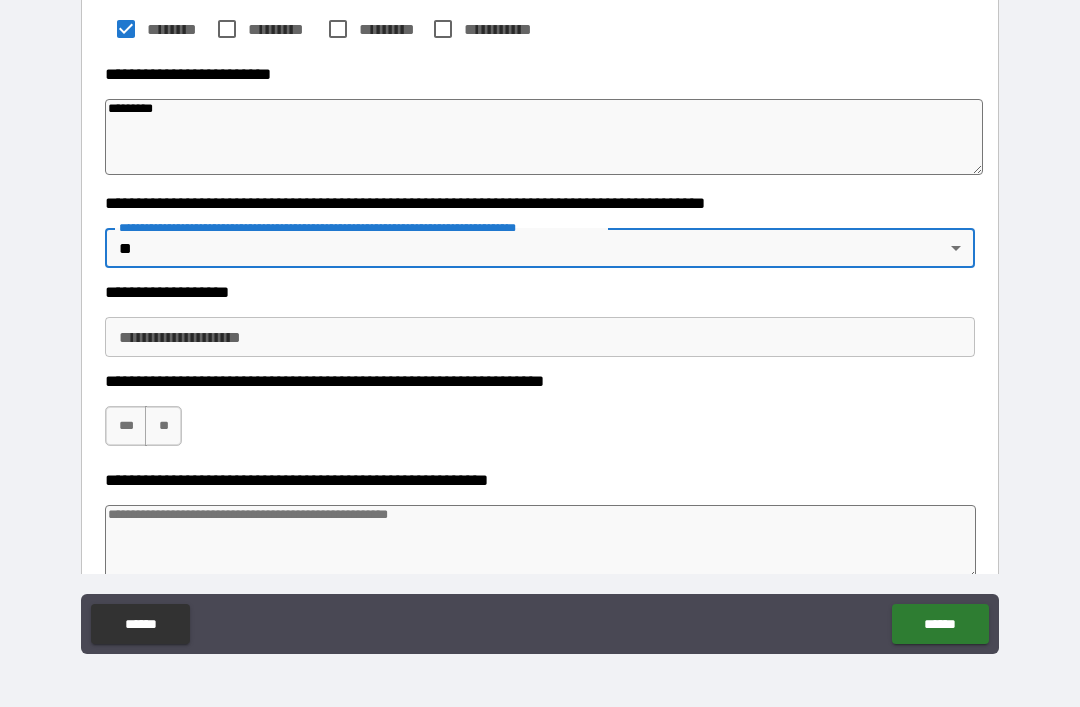 scroll, scrollTop: 451, scrollLeft: 0, axis: vertical 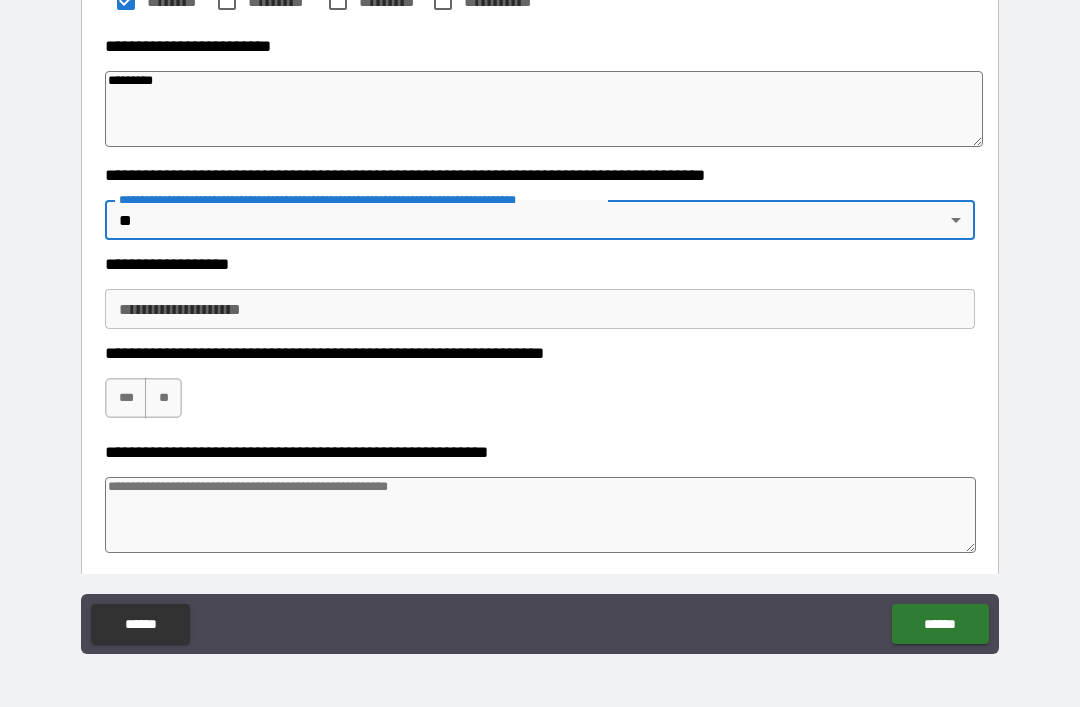 click on "**********" at bounding box center [540, 309] 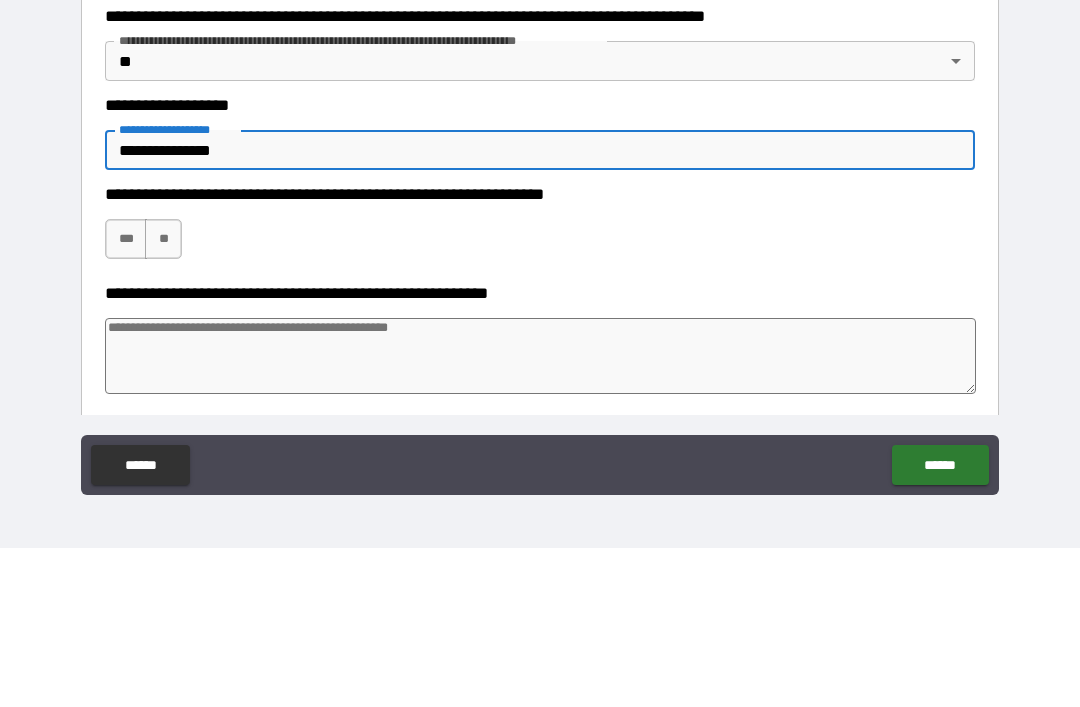 click on "***" at bounding box center (126, 398) 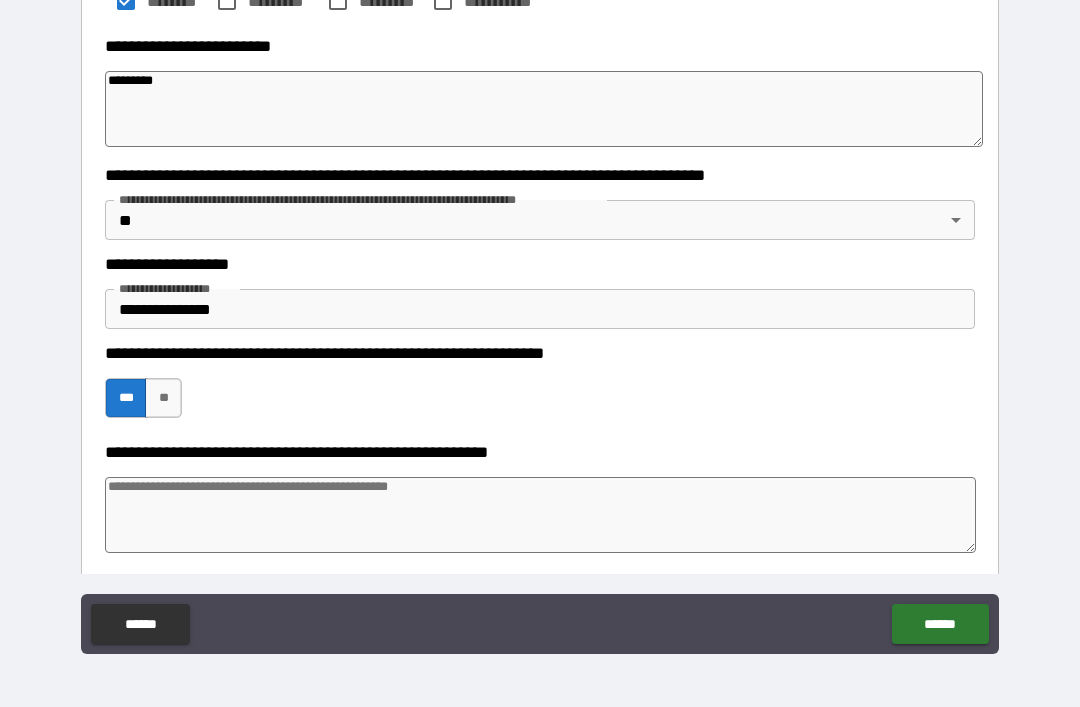 click on "******" at bounding box center (940, 624) 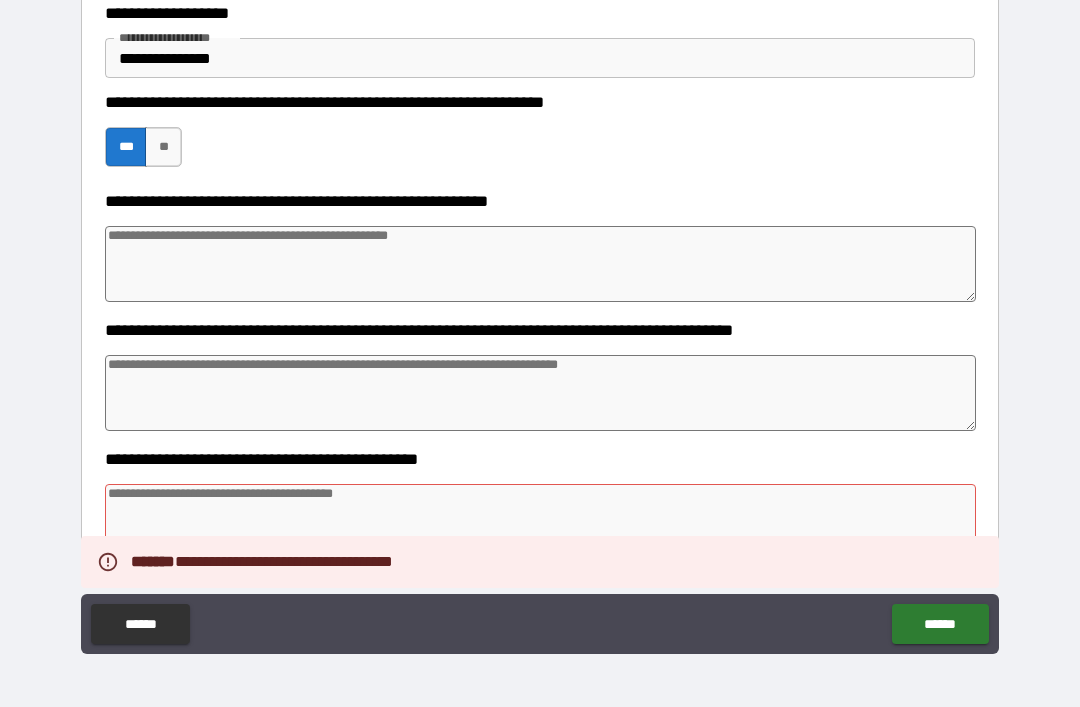 scroll, scrollTop: 736, scrollLeft: 0, axis: vertical 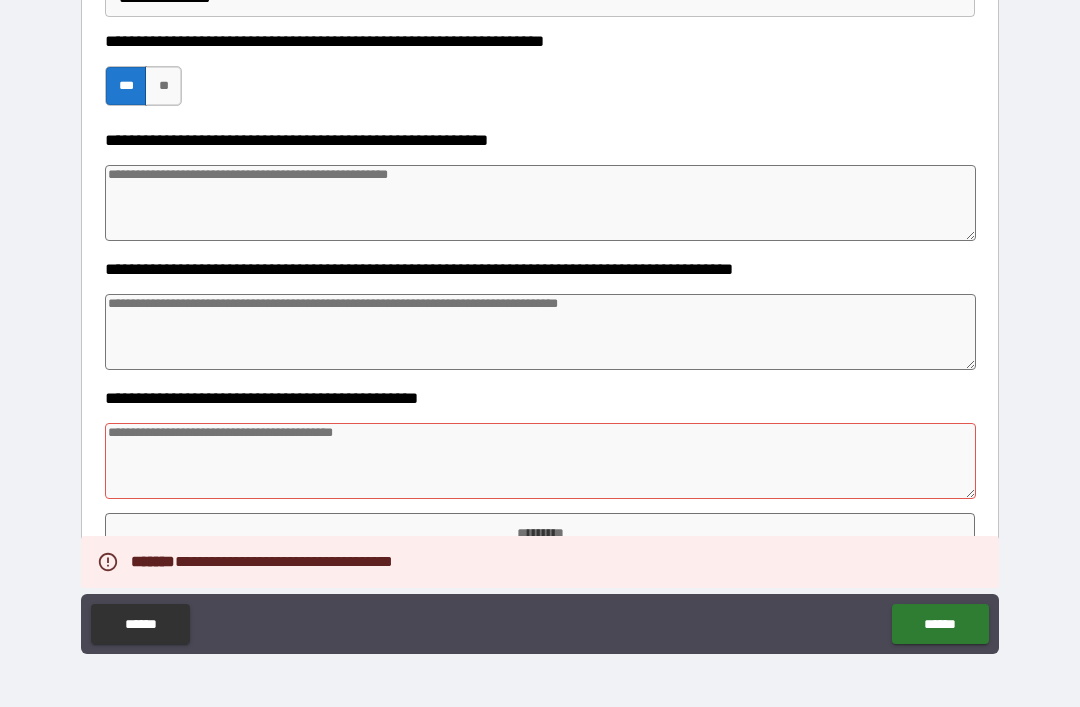 click at bounding box center (540, 461) 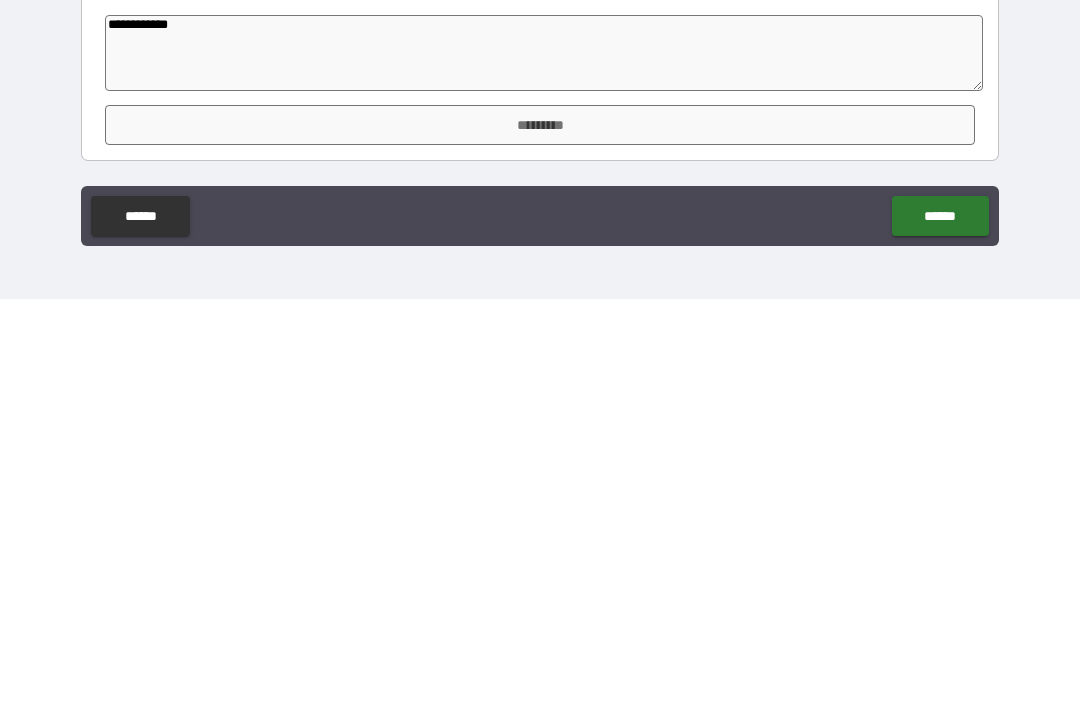 click on "******" at bounding box center (940, 624) 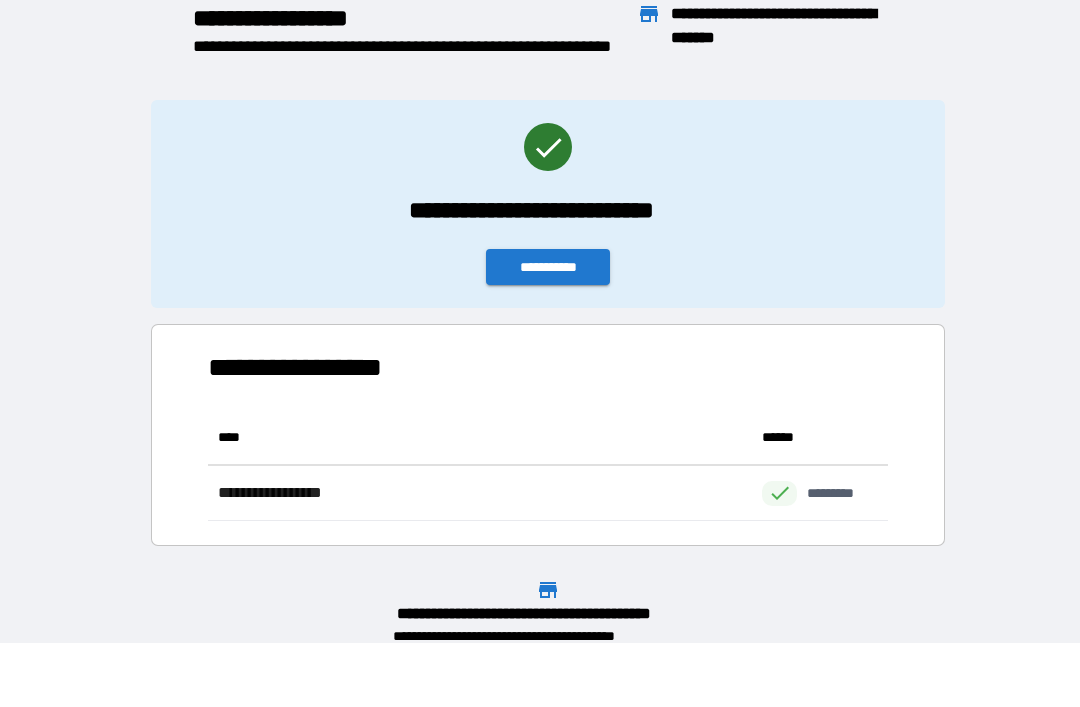scroll, scrollTop: 1, scrollLeft: 1, axis: both 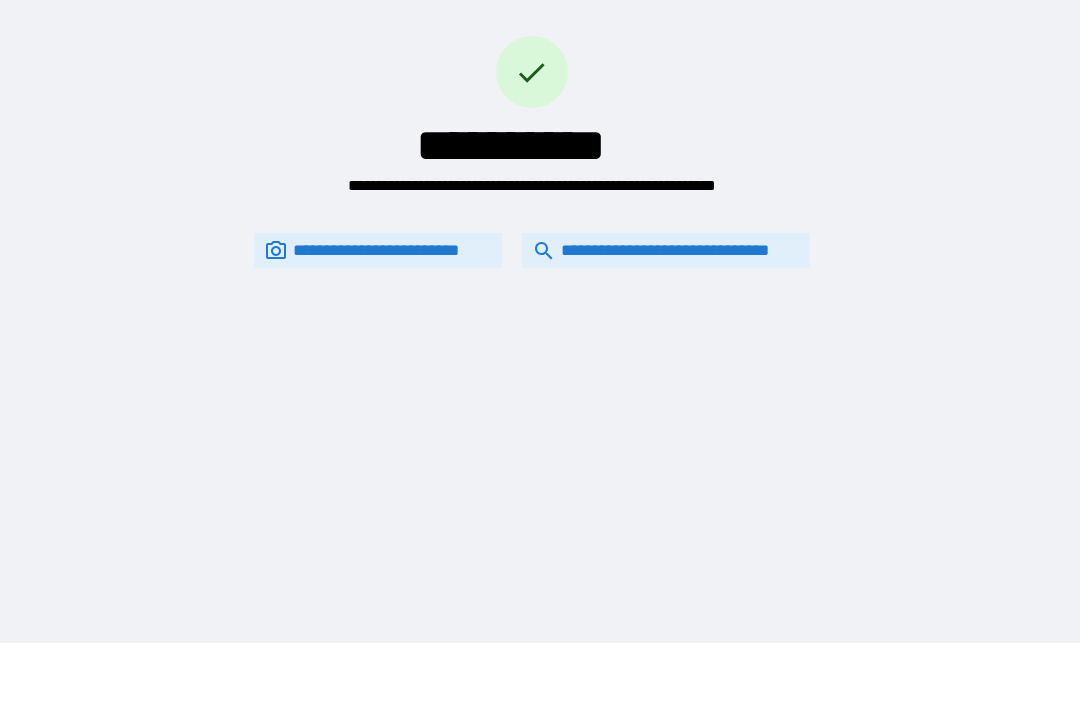 click on "**********" at bounding box center [666, 250] 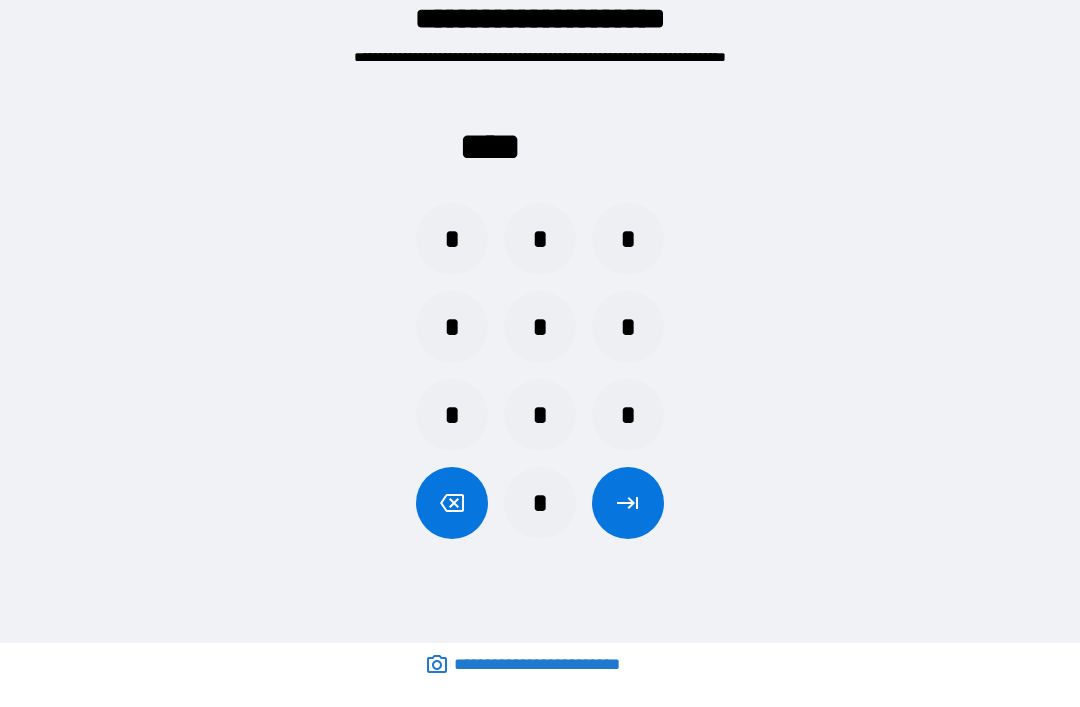 click on "*" at bounding box center (540, 239) 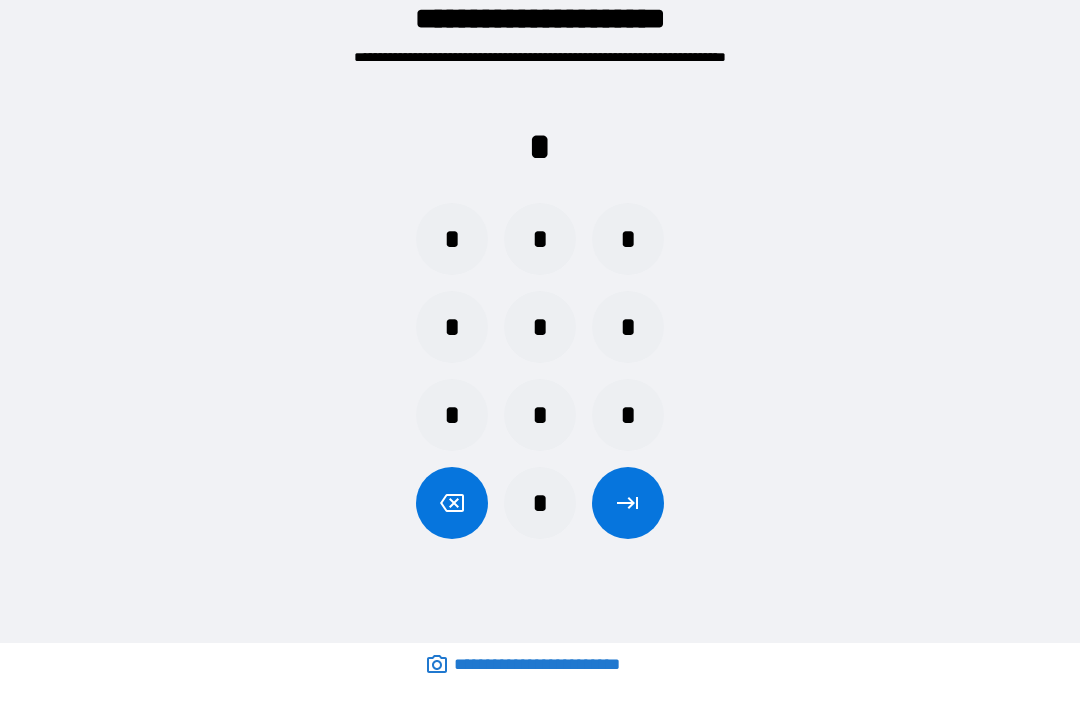click on "*" at bounding box center [628, 415] 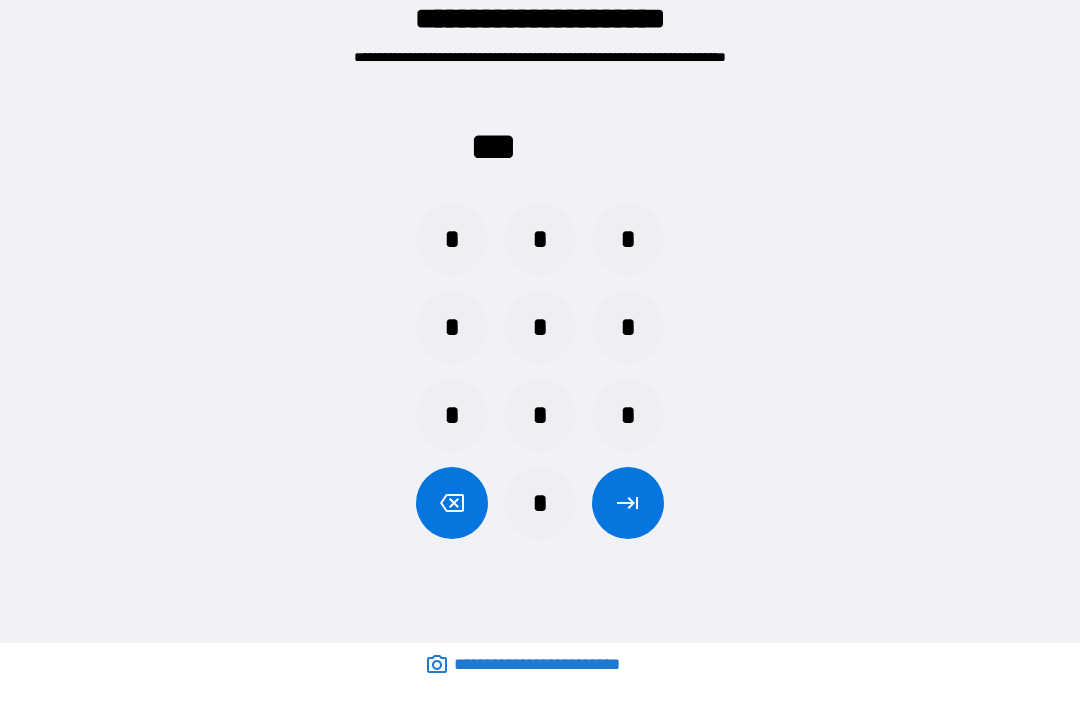 click on "*" at bounding box center [452, 239] 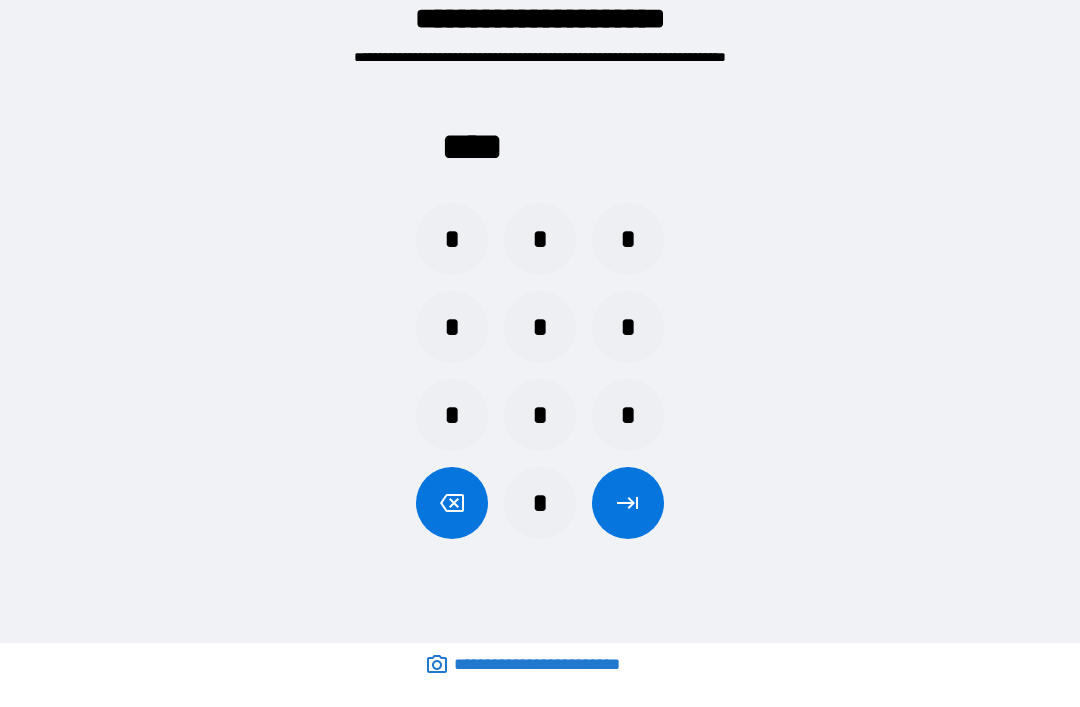 click at bounding box center (628, 503) 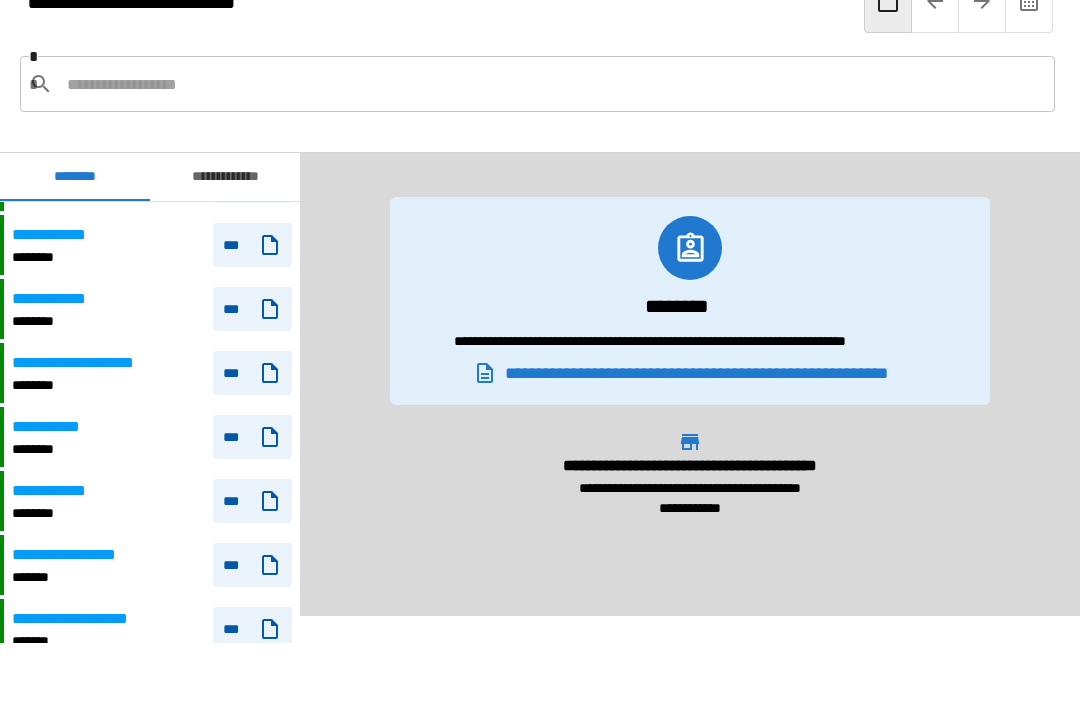 scroll, scrollTop: 1723, scrollLeft: 0, axis: vertical 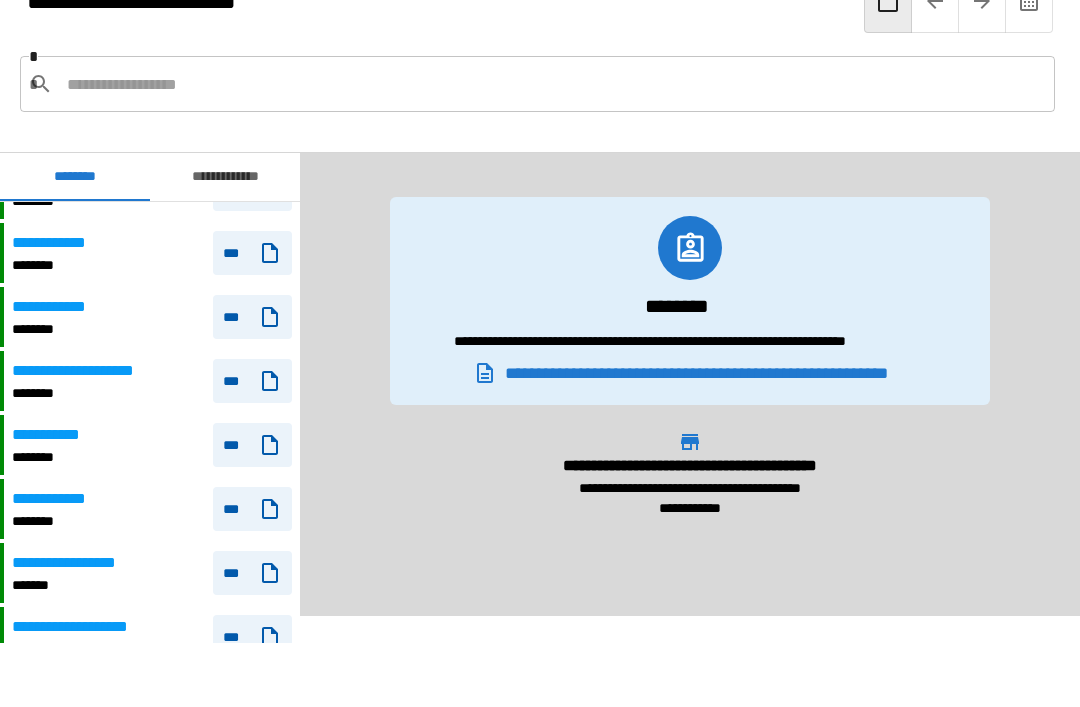 click on "**********" at bounding box center (61, 307) 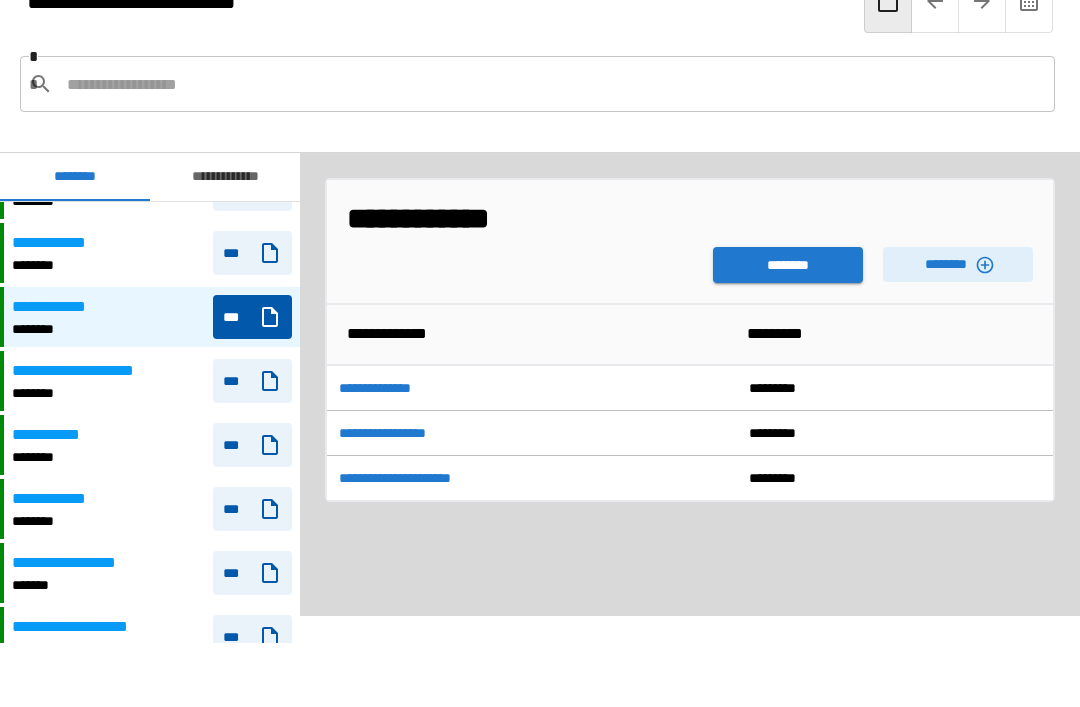 click on "********" at bounding box center [958, 264] 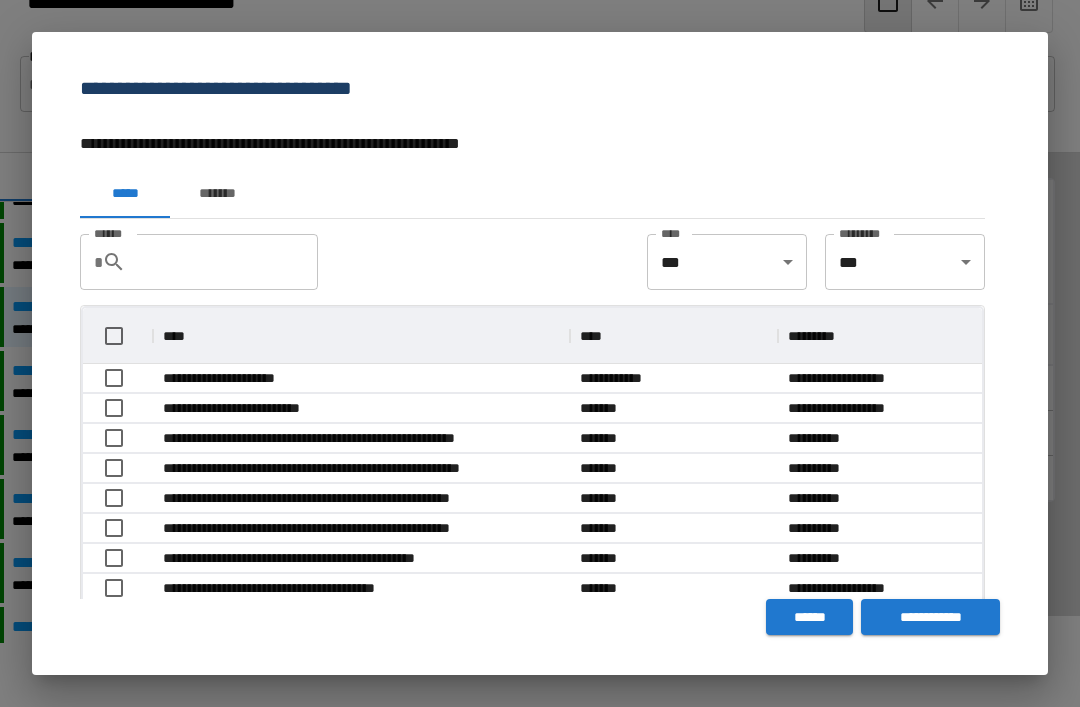 scroll, scrollTop: 1, scrollLeft: 1, axis: both 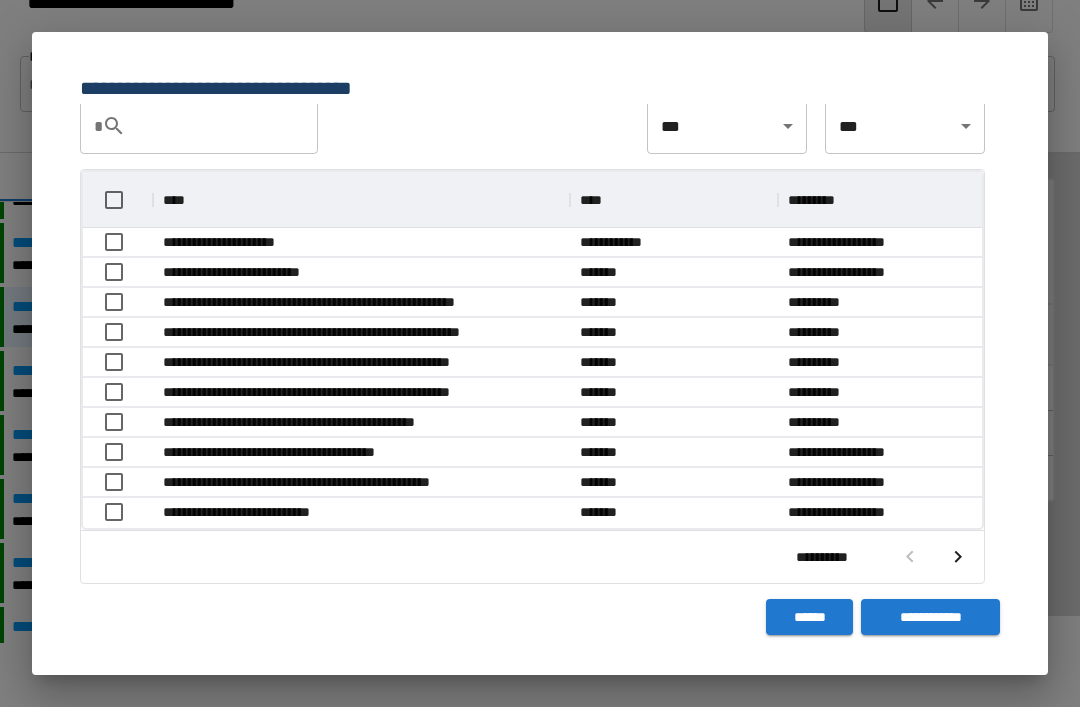 click 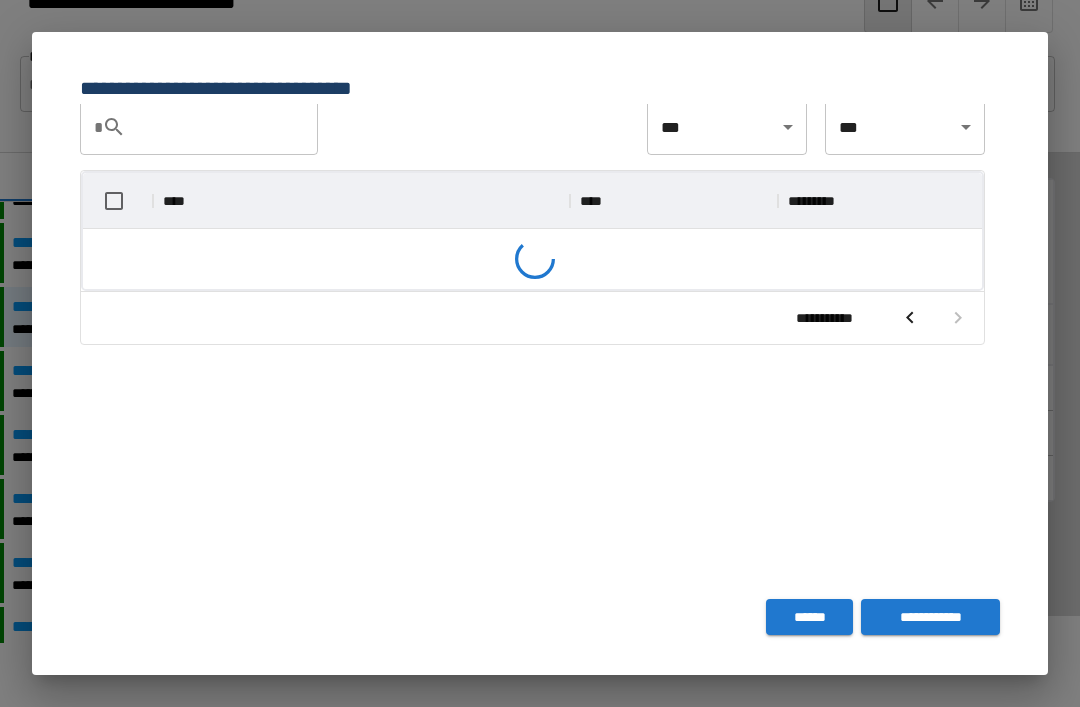 scroll, scrollTop: 116, scrollLeft: 899, axis: both 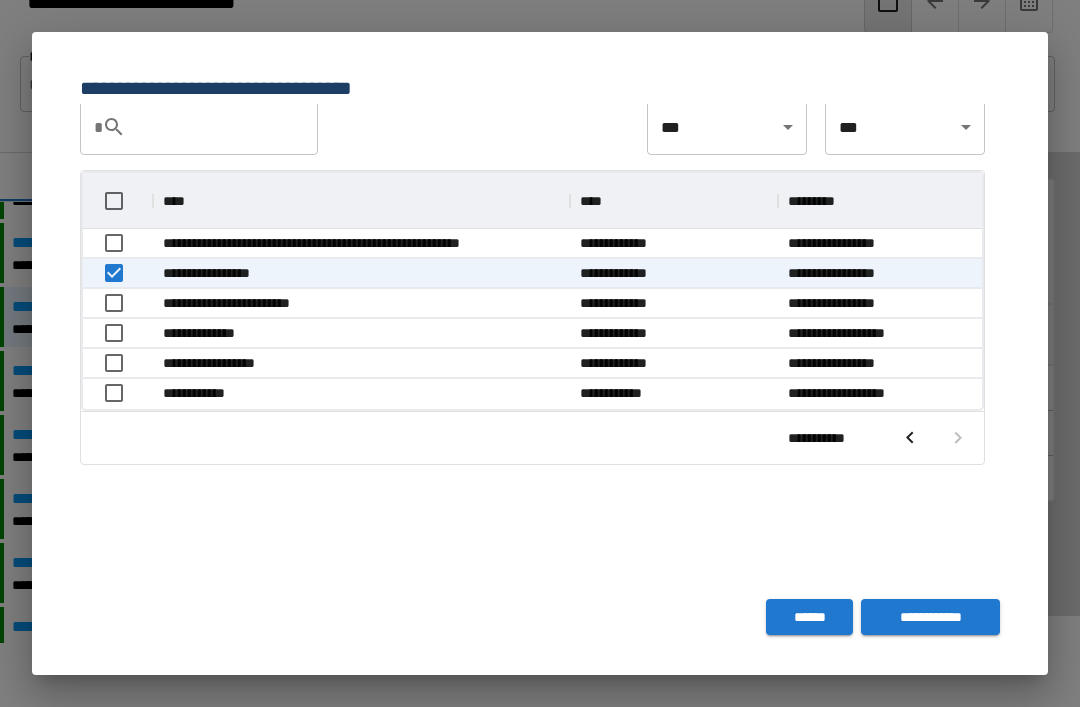 click on "**********" at bounding box center [930, 617] 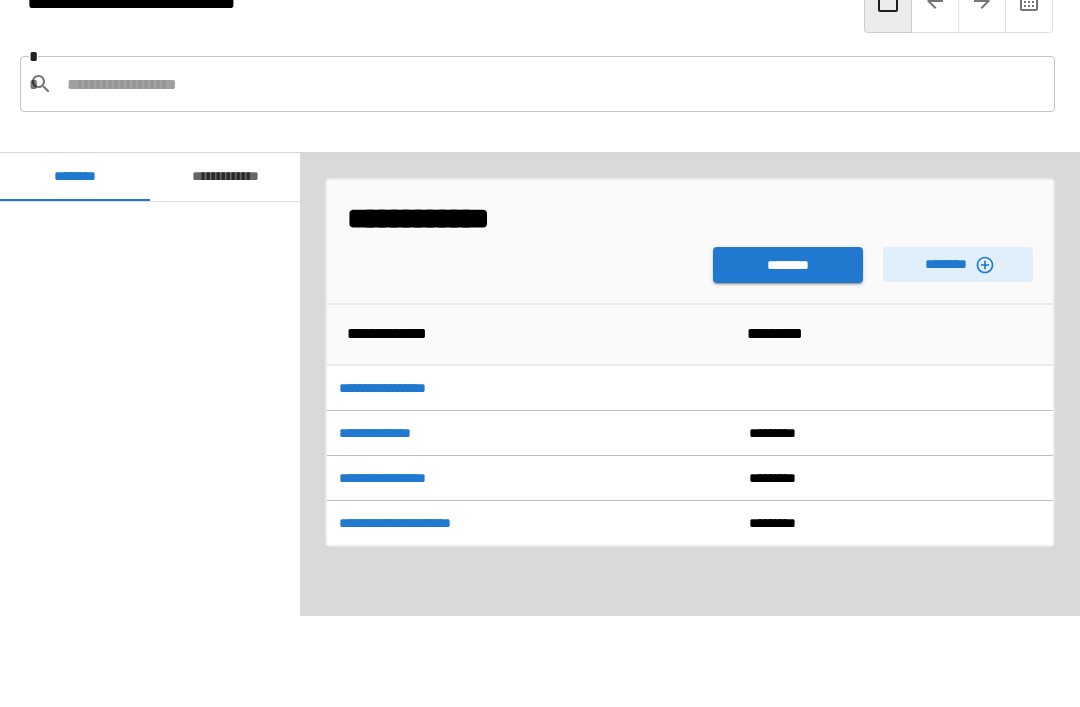 scroll, scrollTop: 1860, scrollLeft: 0, axis: vertical 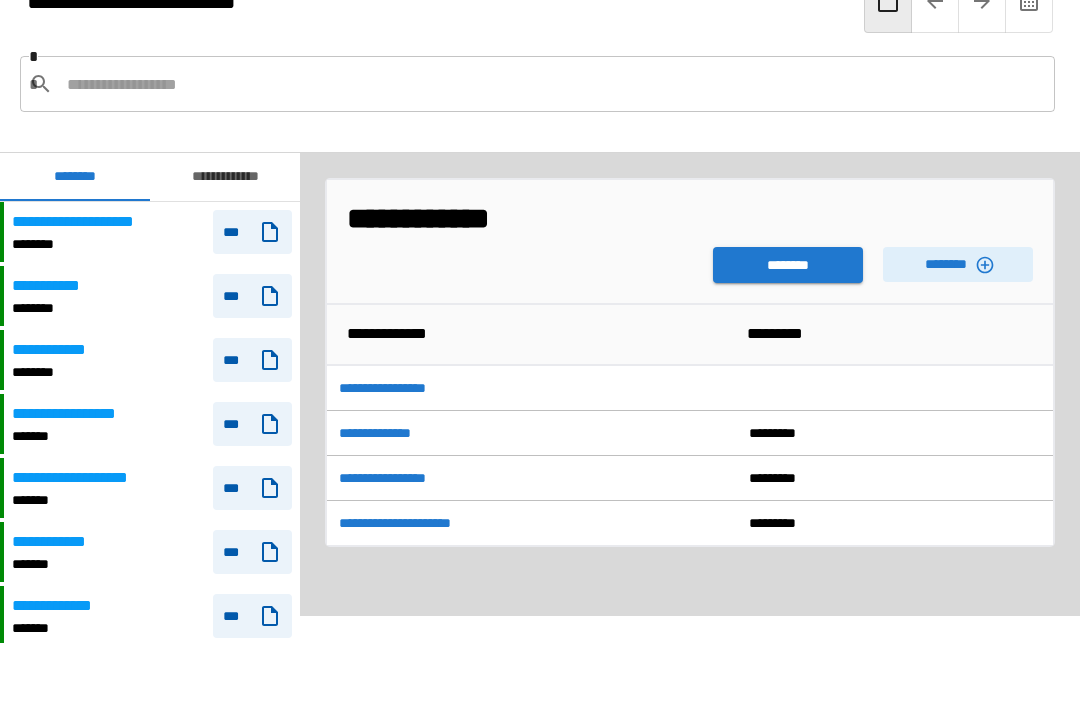 click on "********" at bounding box center (788, 265) 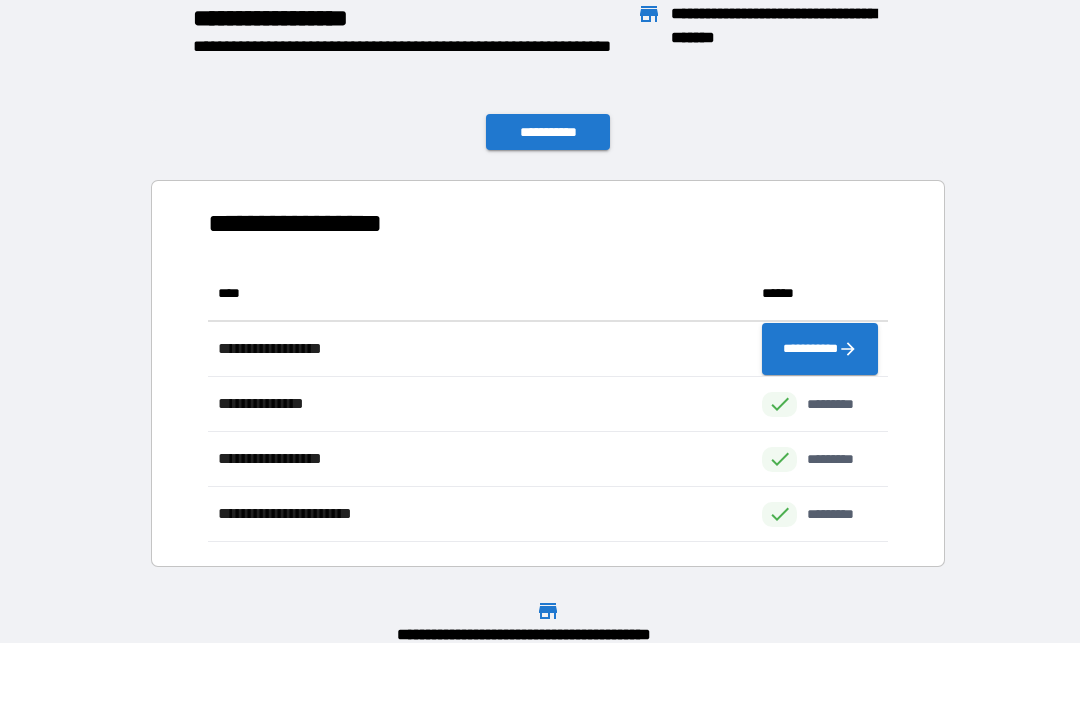 scroll, scrollTop: 276, scrollLeft: 680, axis: both 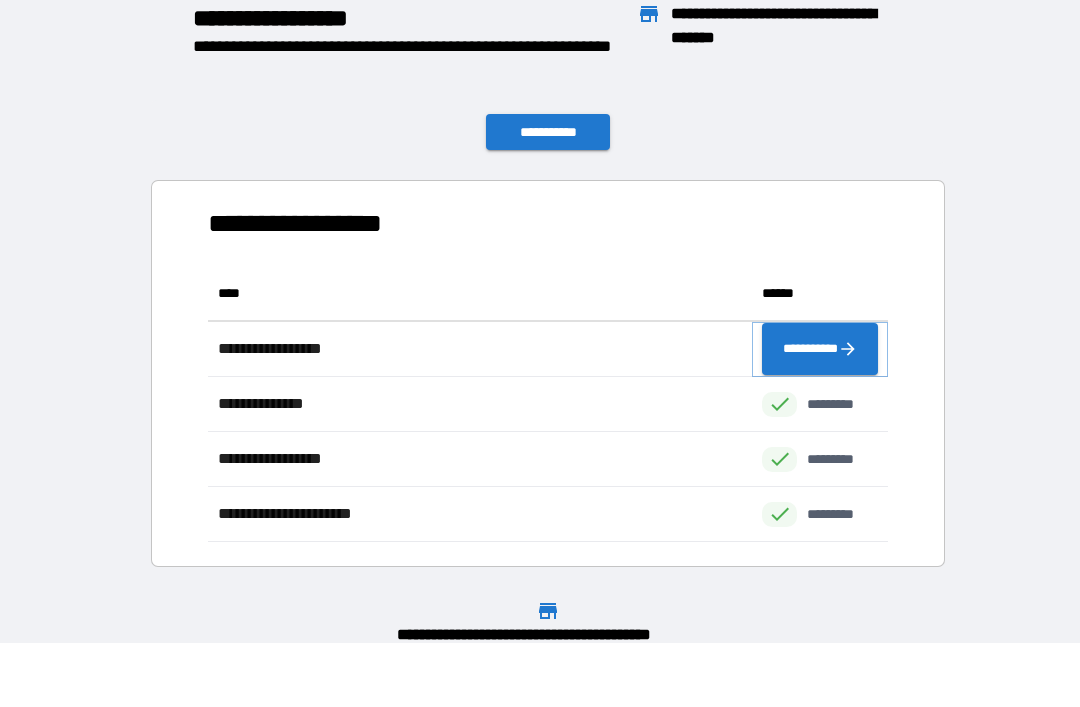 click 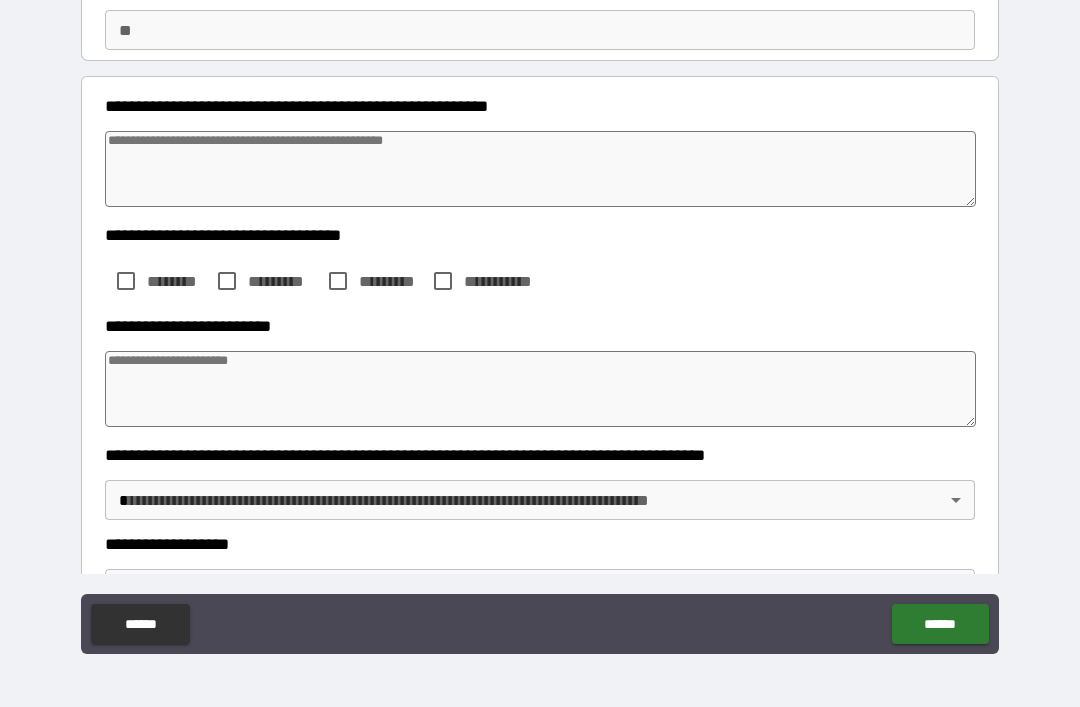scroll, scrollTop: 176, scrollLeft: 0, axis: vertical 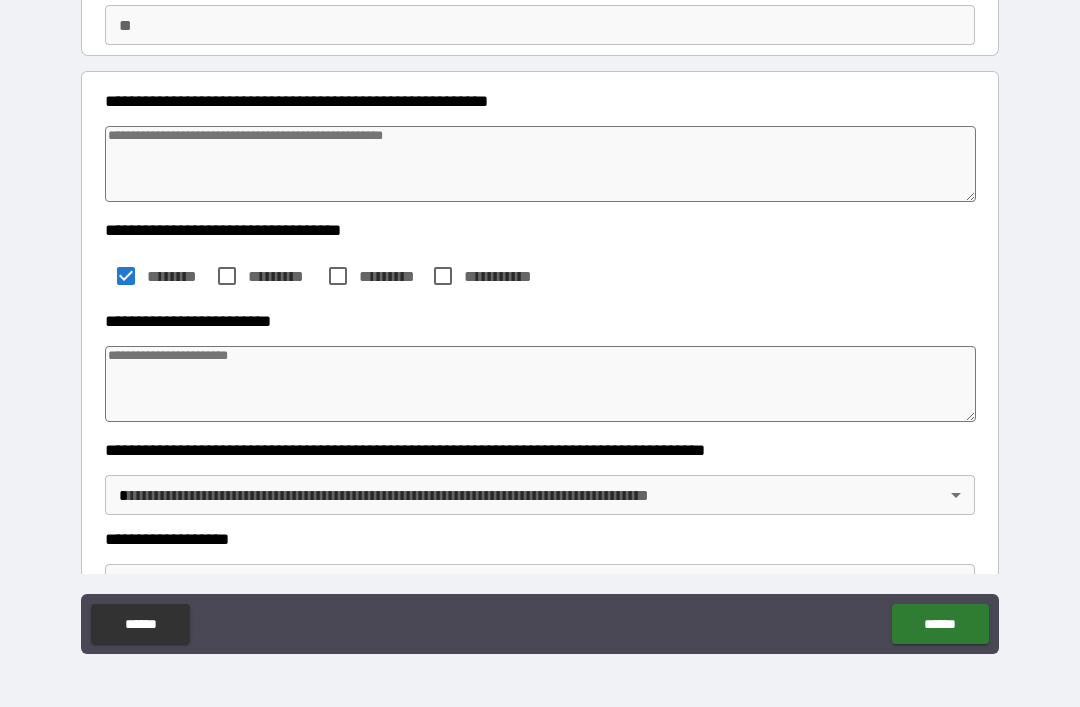 click at bounding box center [540, 384] 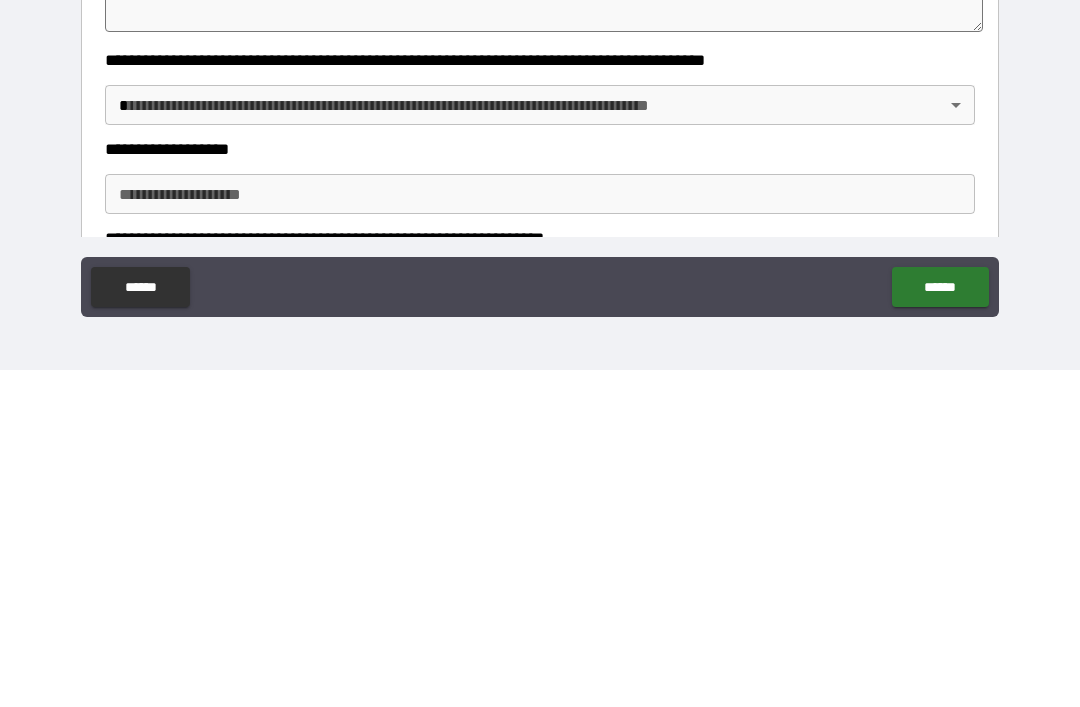 scroll, scrollTop: 259, scrollLeft: 0, axis: vertical 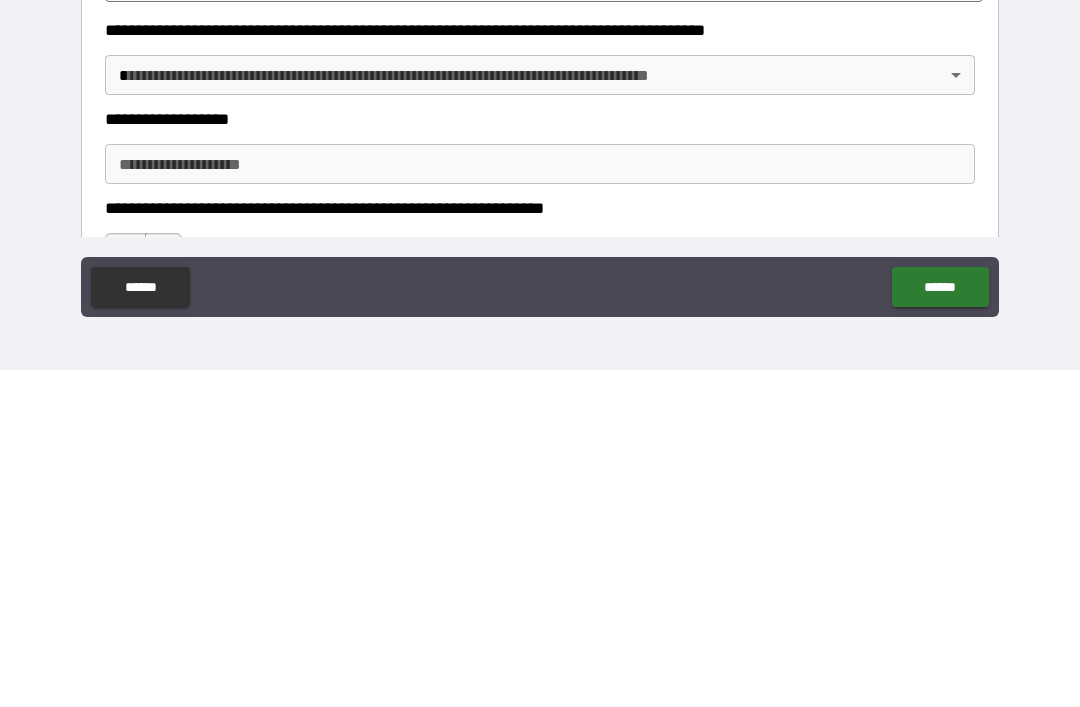 click on "[FIRST] [LAST] [STREET] [CITY] [STATE] [ZIP] [COUNTRY] [PHONE] [EMAIL]" at bounding box center [540, 321] 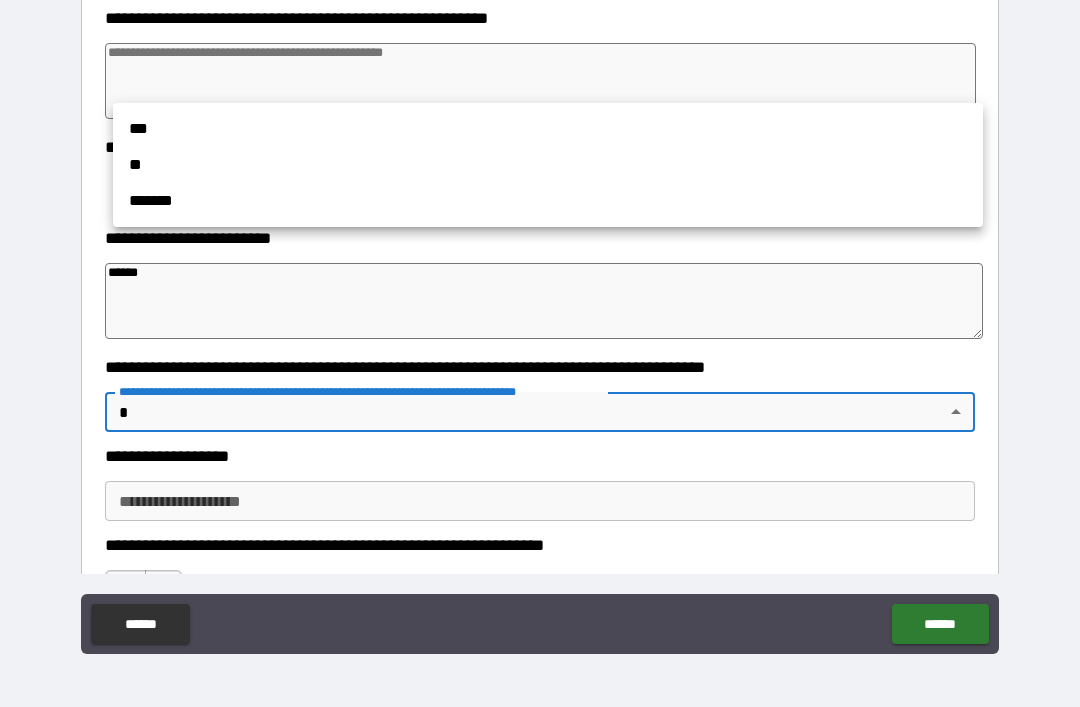 click on "**" at bounding box center [548, 165] 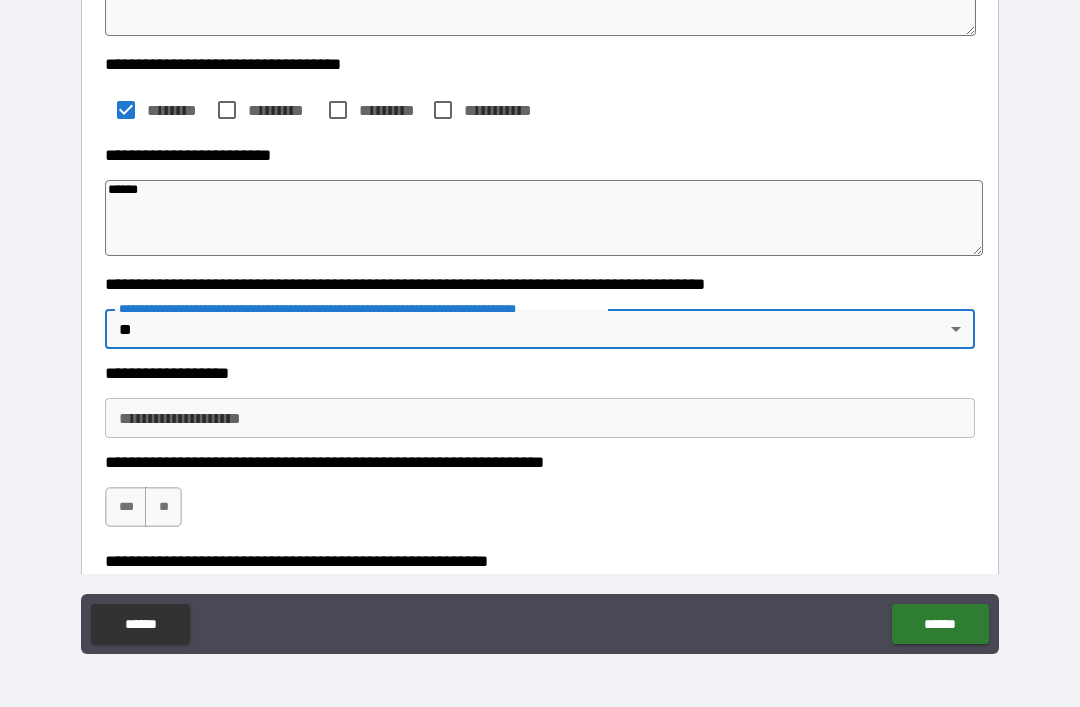 scroll, scrollTop: 357, scrollLeft: 0, axis: vertical 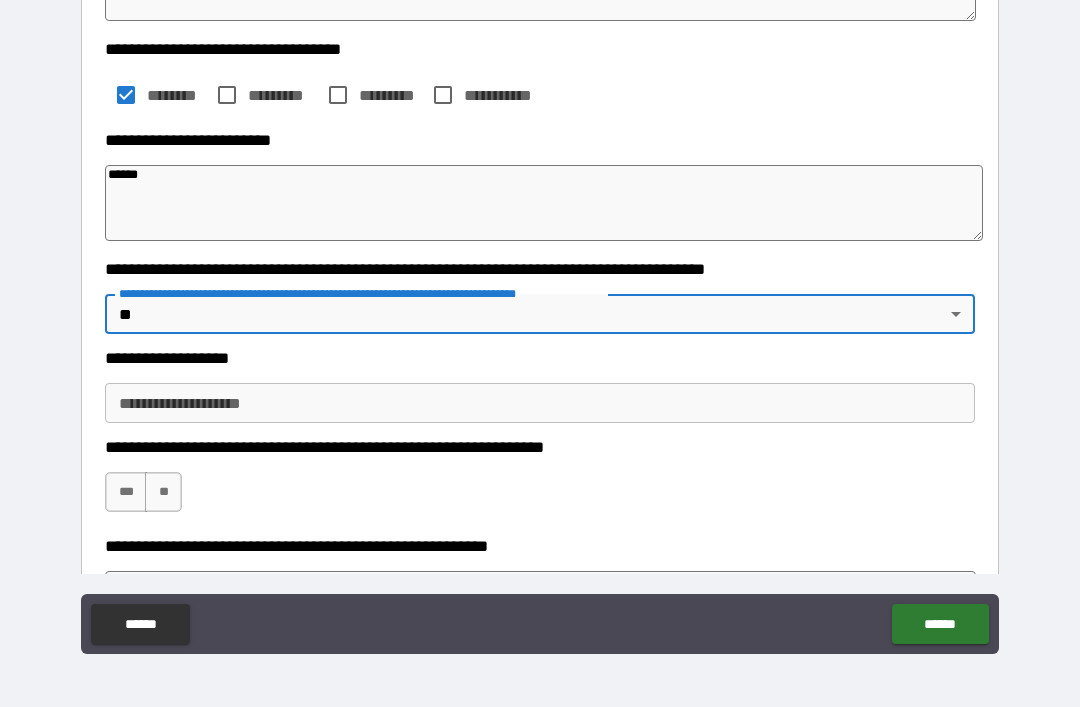 click on "**********" at bounding box center (540, 403) 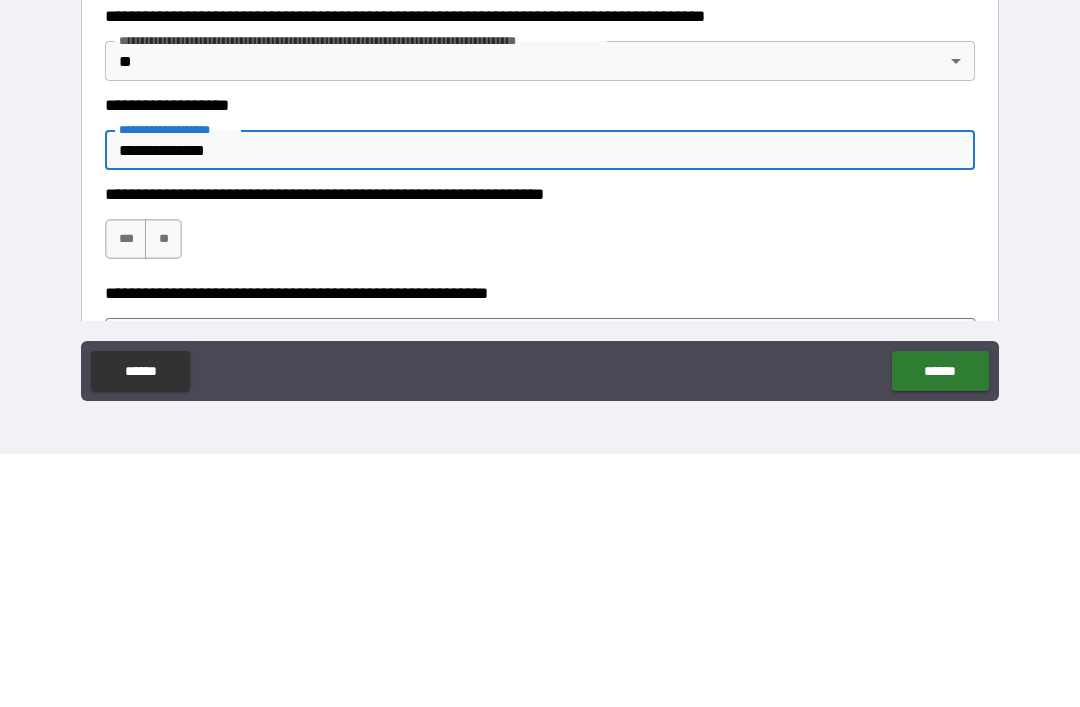 click on "***" at bounding box center (126, 492) 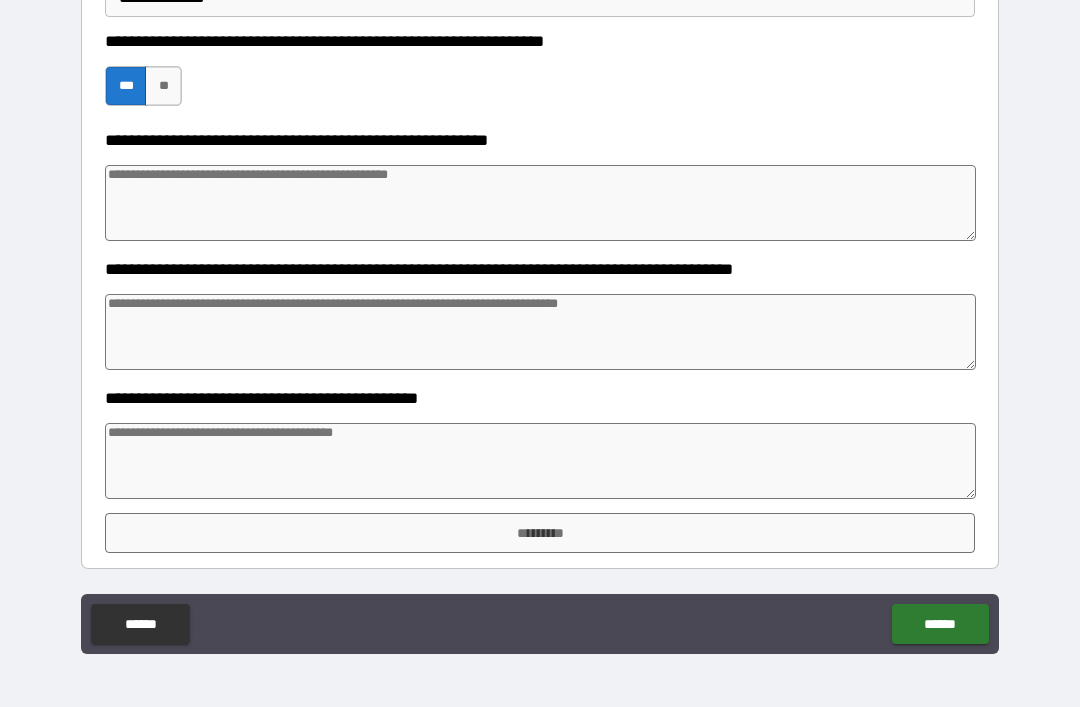 scroll, scrollTop: 763, scrollLeft: 0, axis: vertical 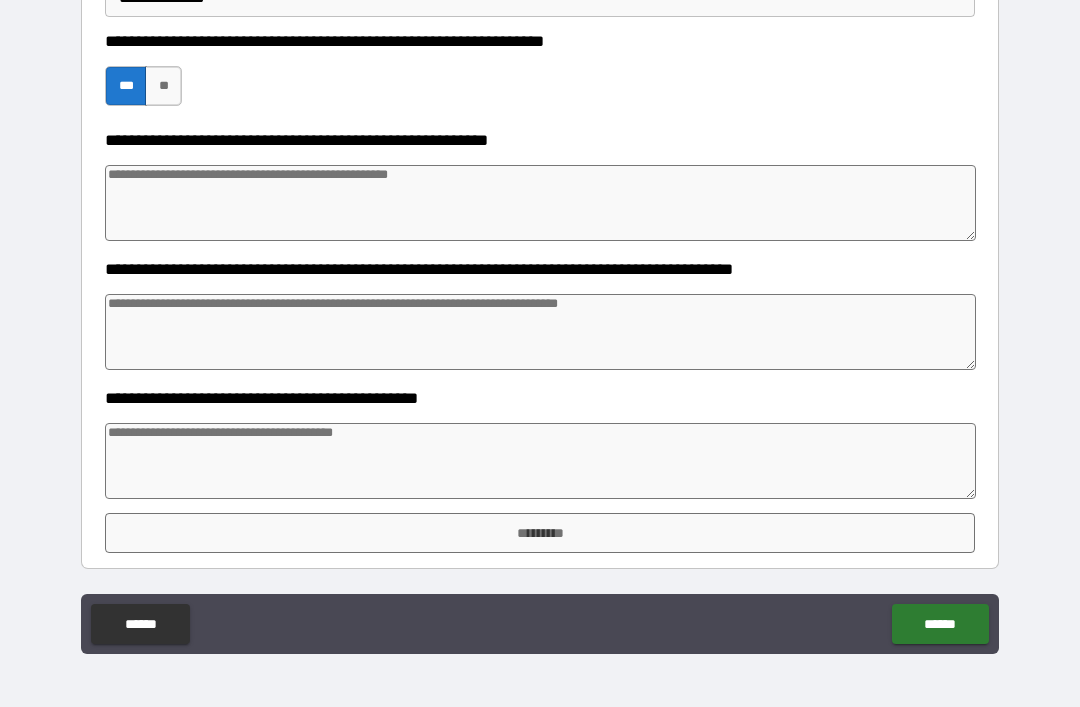 click at bounding box center (540, 461) 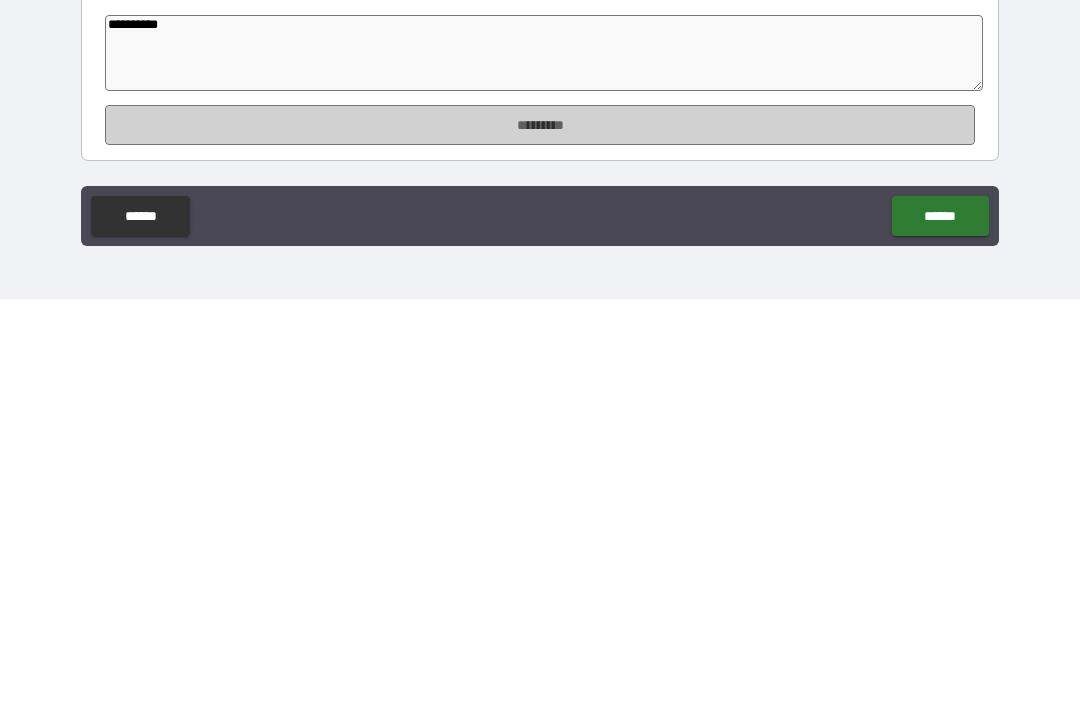 click on "*********" at bounding box center [540, 533] 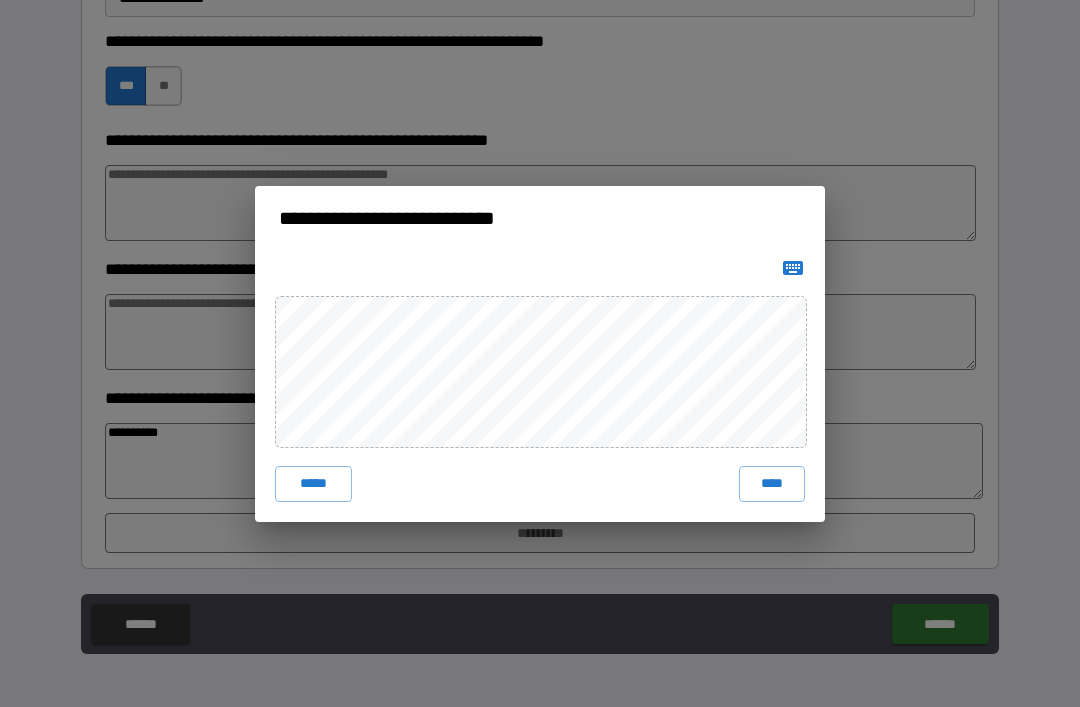 click on "****" at bounding box center [772, 484] 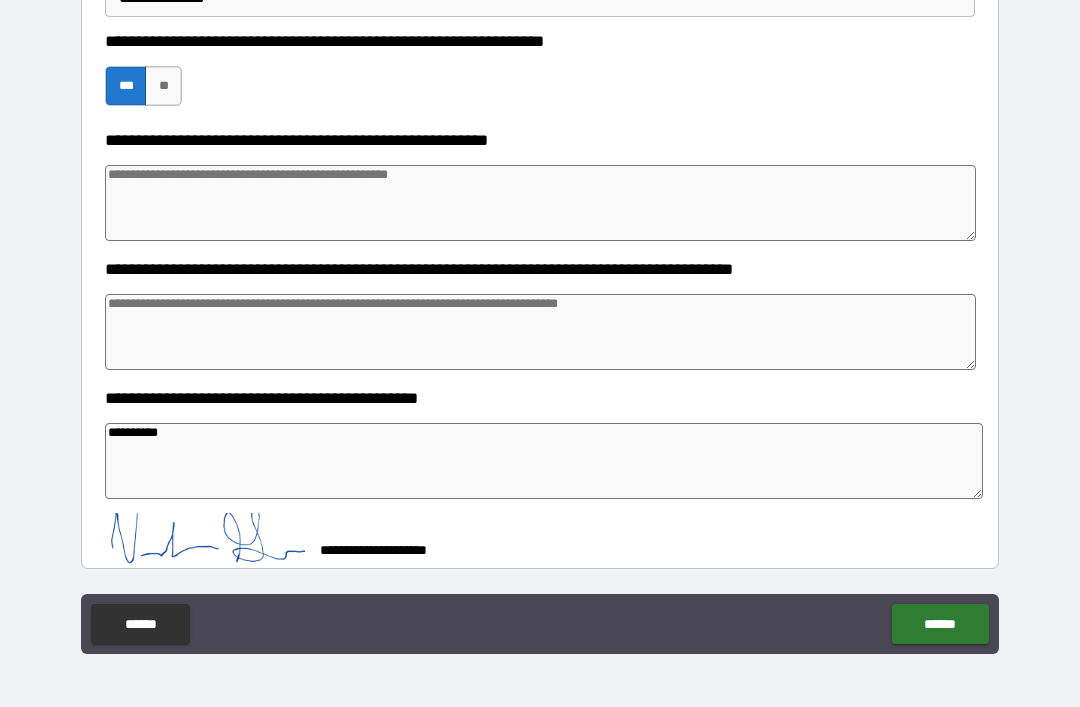 scroll, scrollTop: 753, scrollLeft: 0, axis: vertical 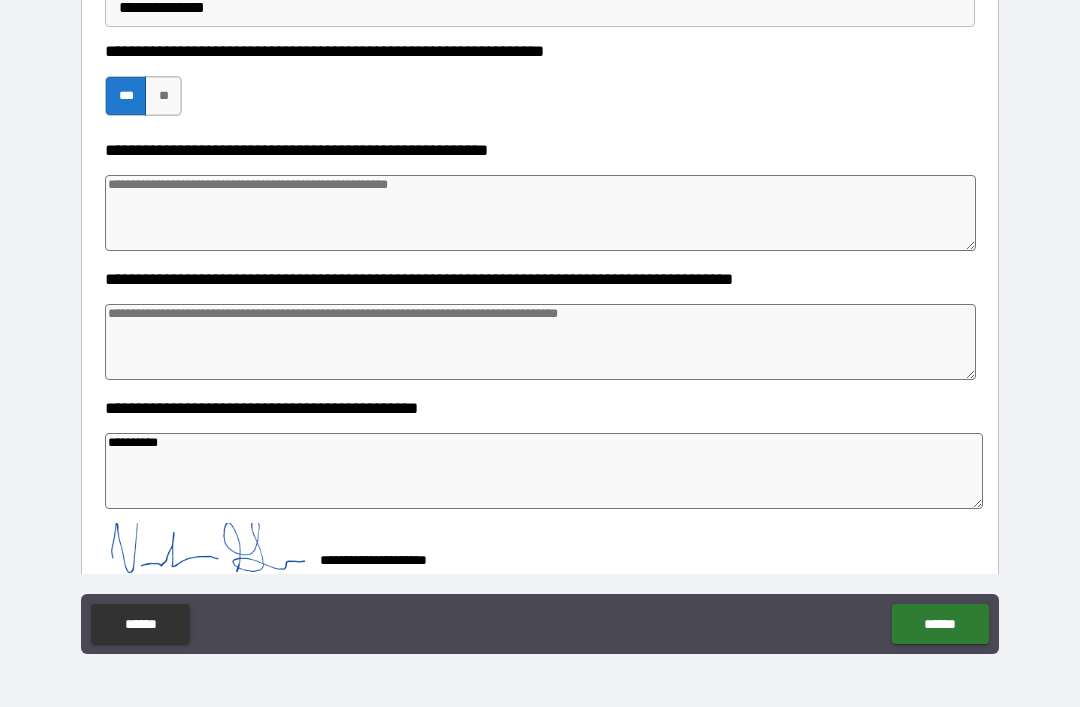 click on "******" at bounding box center [940, 624] 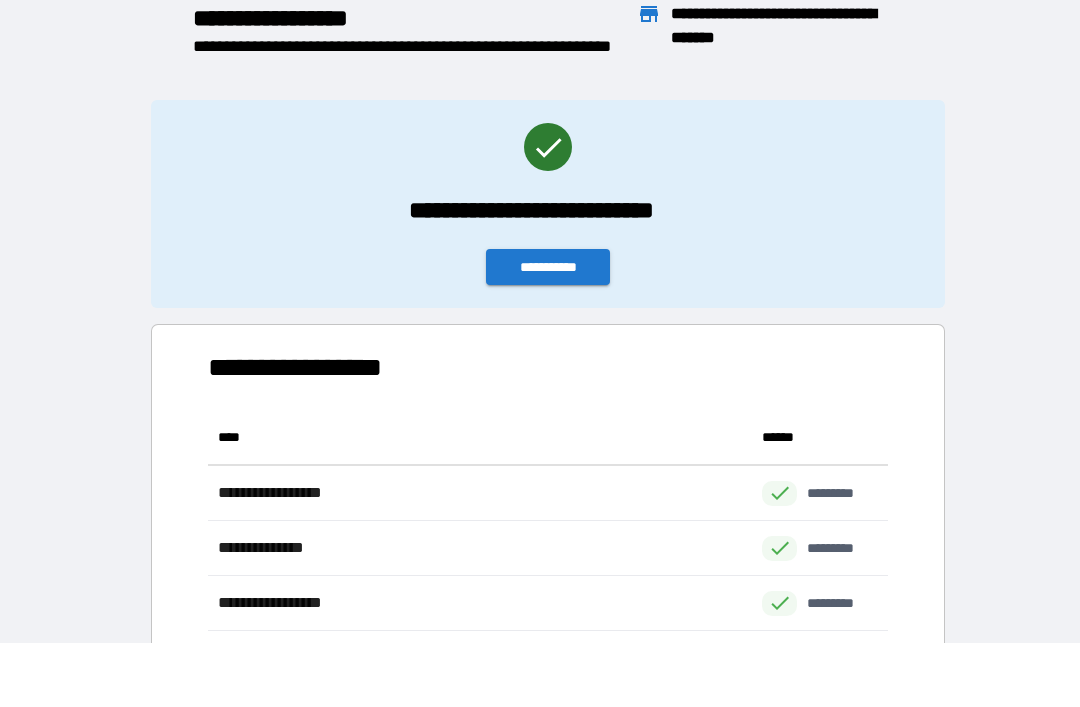 scroll, scrollTop: 276, scrollLeft: 680, axis: both 